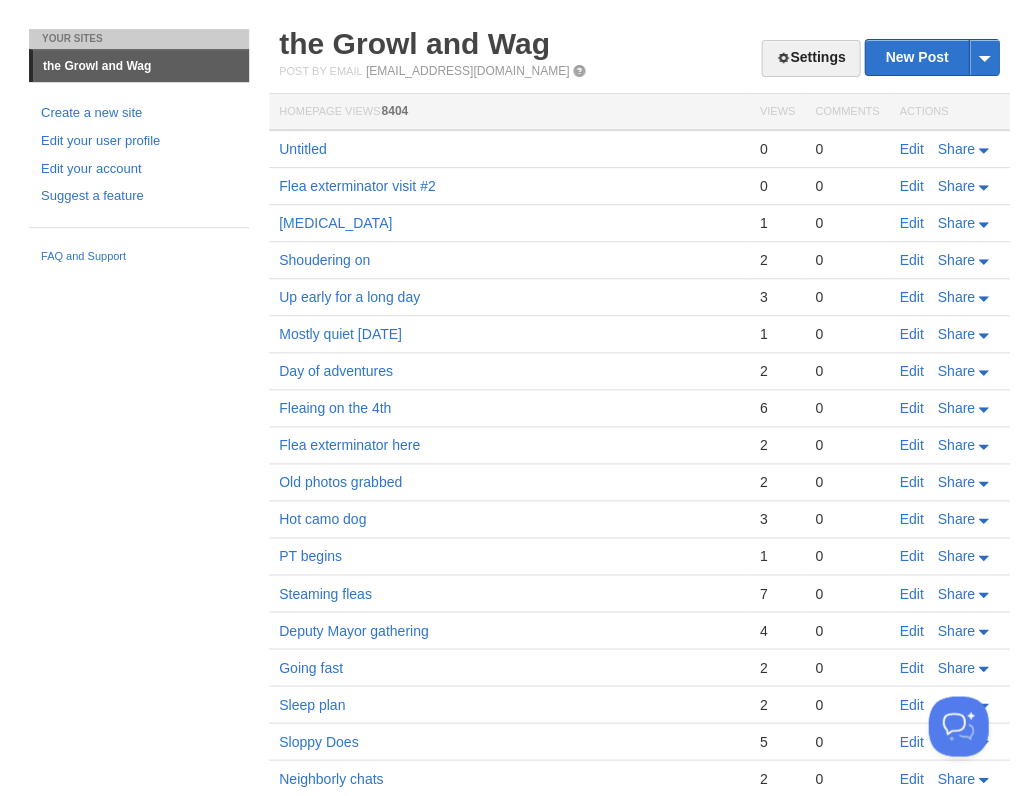 scroll, scrollTop: 0, scrollLeft: 0, axis: both 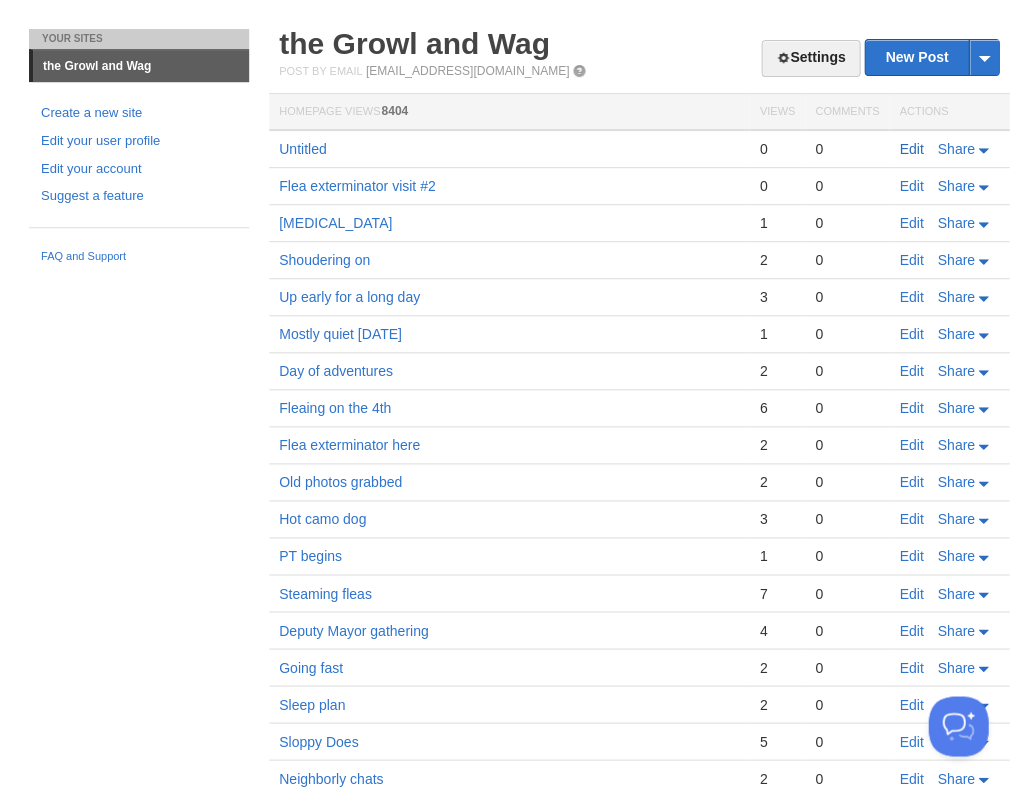click on "Edit" at bounding box center [911, 149] 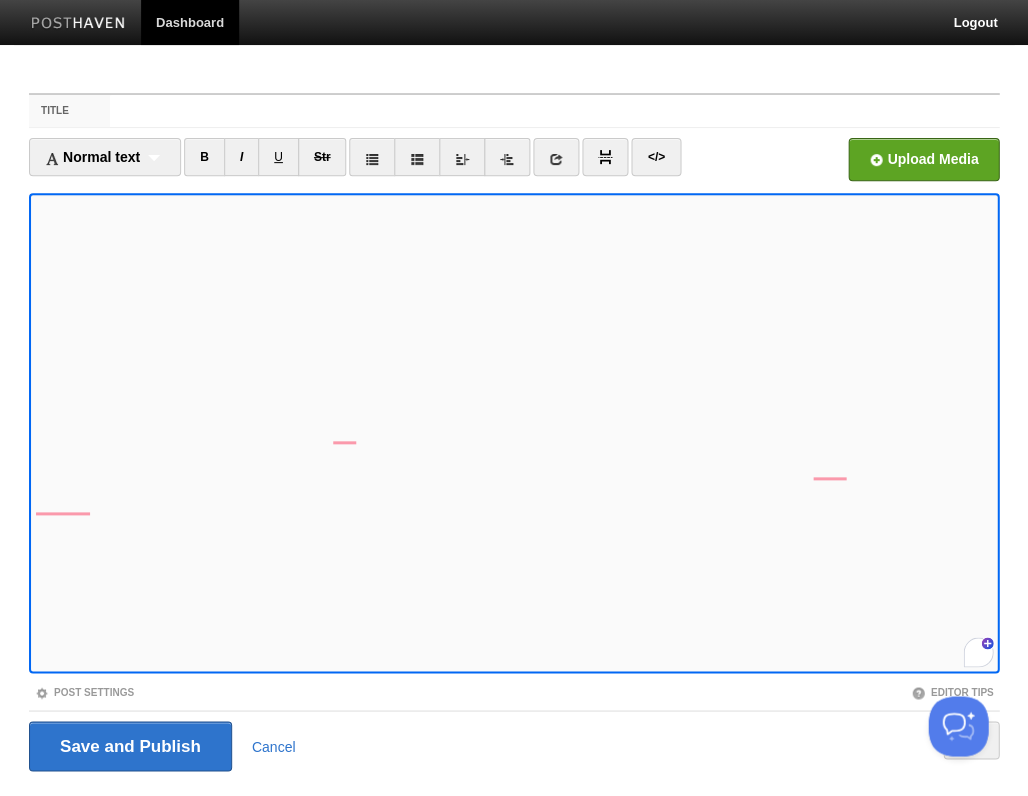 scroll, scrollTop: 192, scrollLeft: 0, axis: vertical 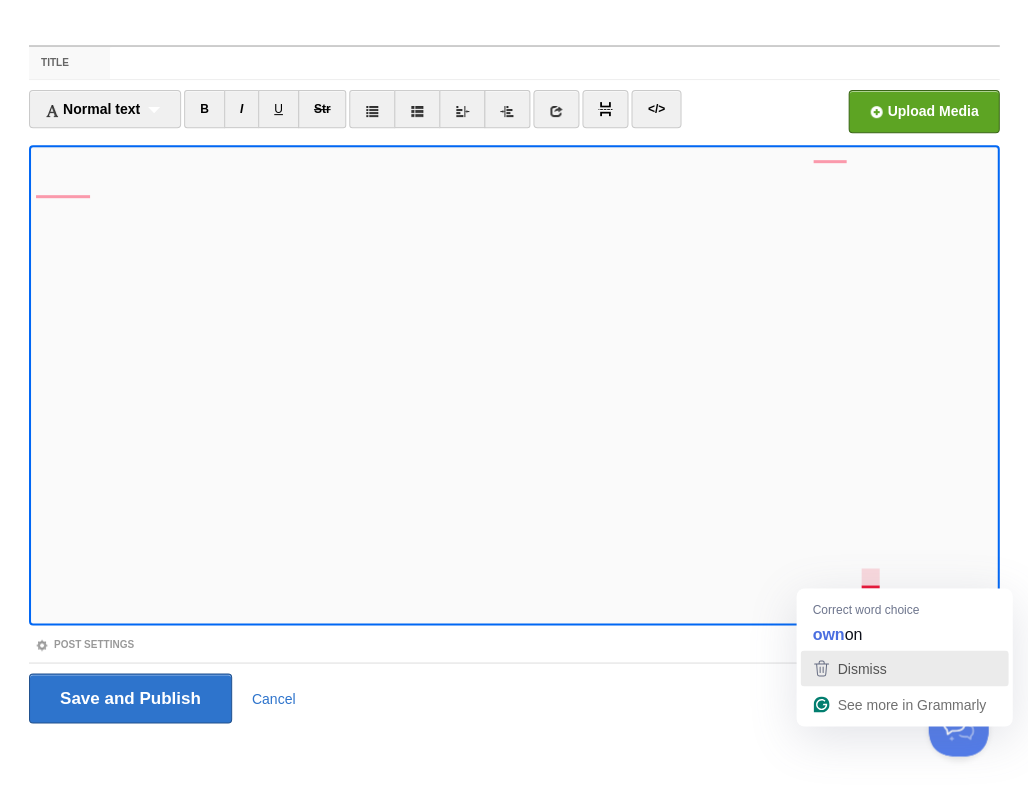 click on "Dismiss" at bounding box center (859, 668) 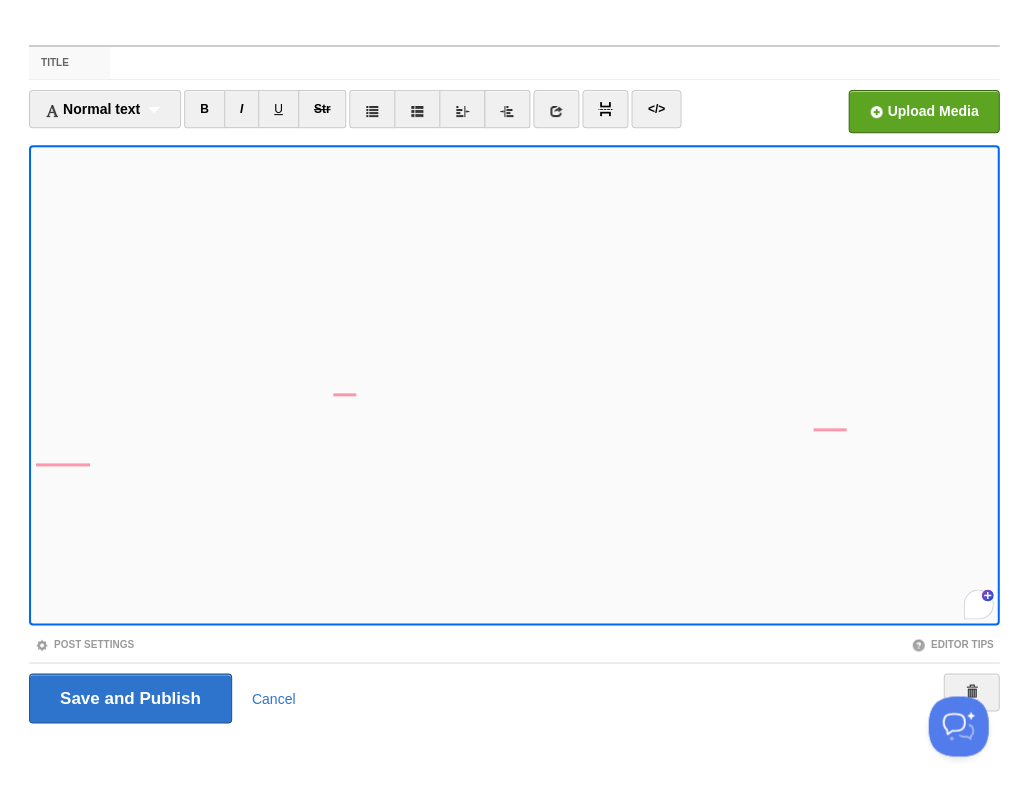 scroll, scrollTop: 0, scrollLeft: 0, axis: both 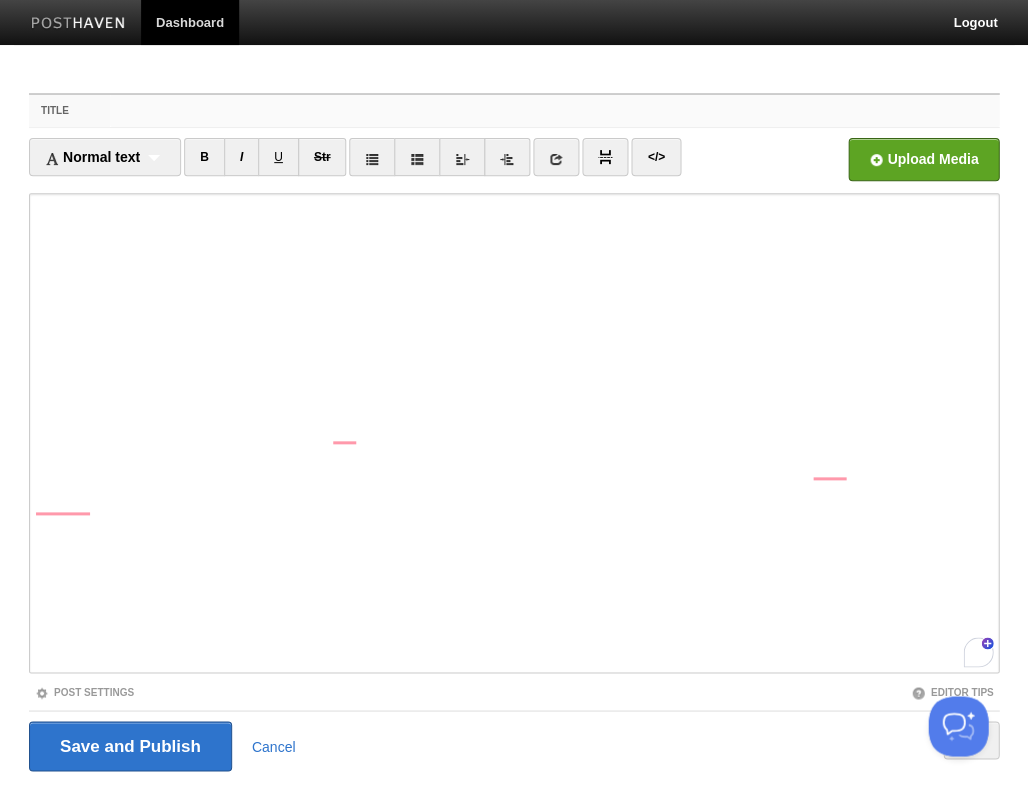 click on "Title" at bounding box center [554, 111] 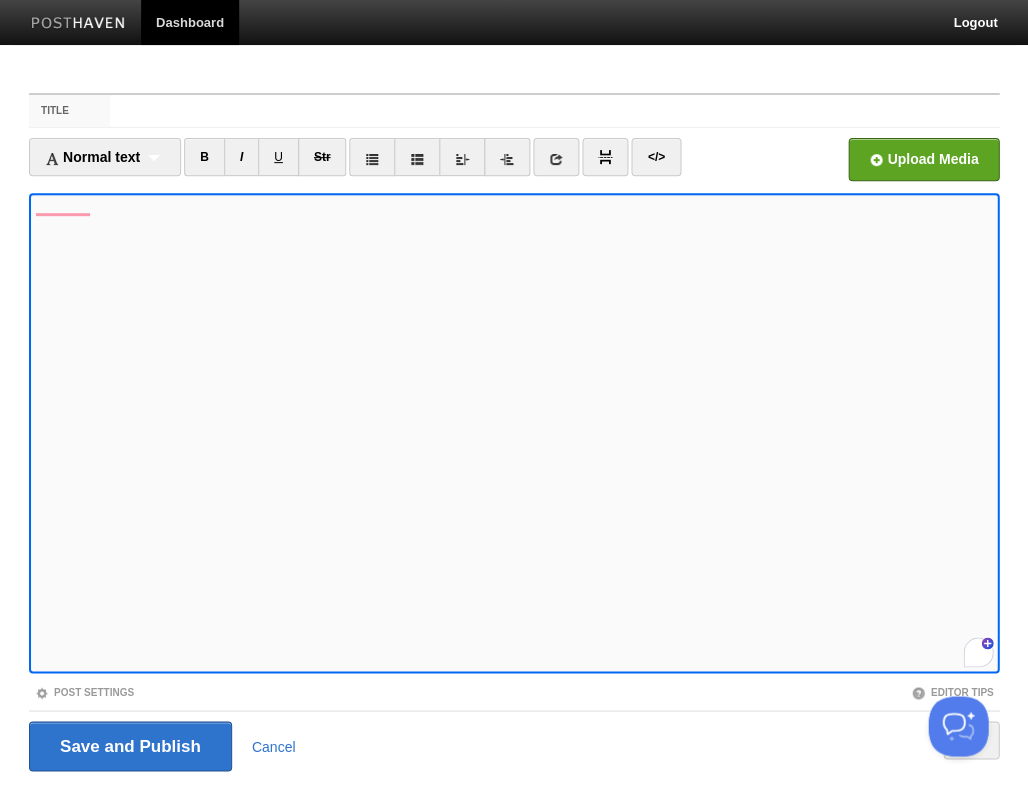 scroll, scrollTop: 307, scrollLeft: 0, axis: vertical 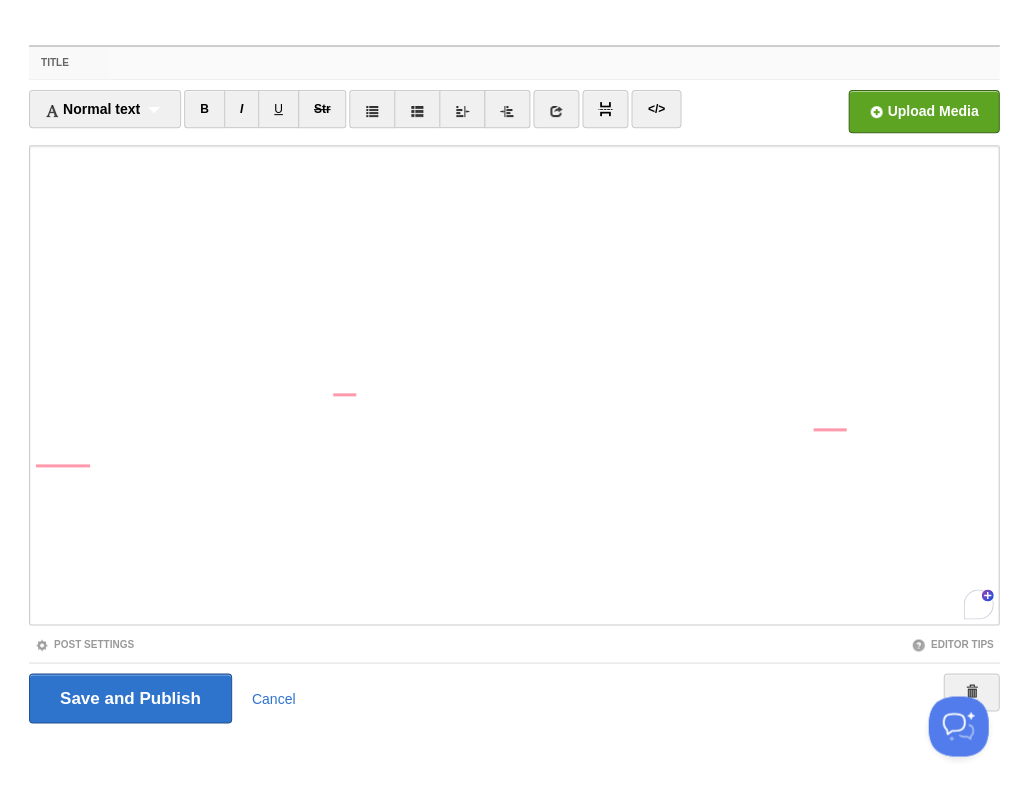 click on "Title" at bounding box center [554, 63] 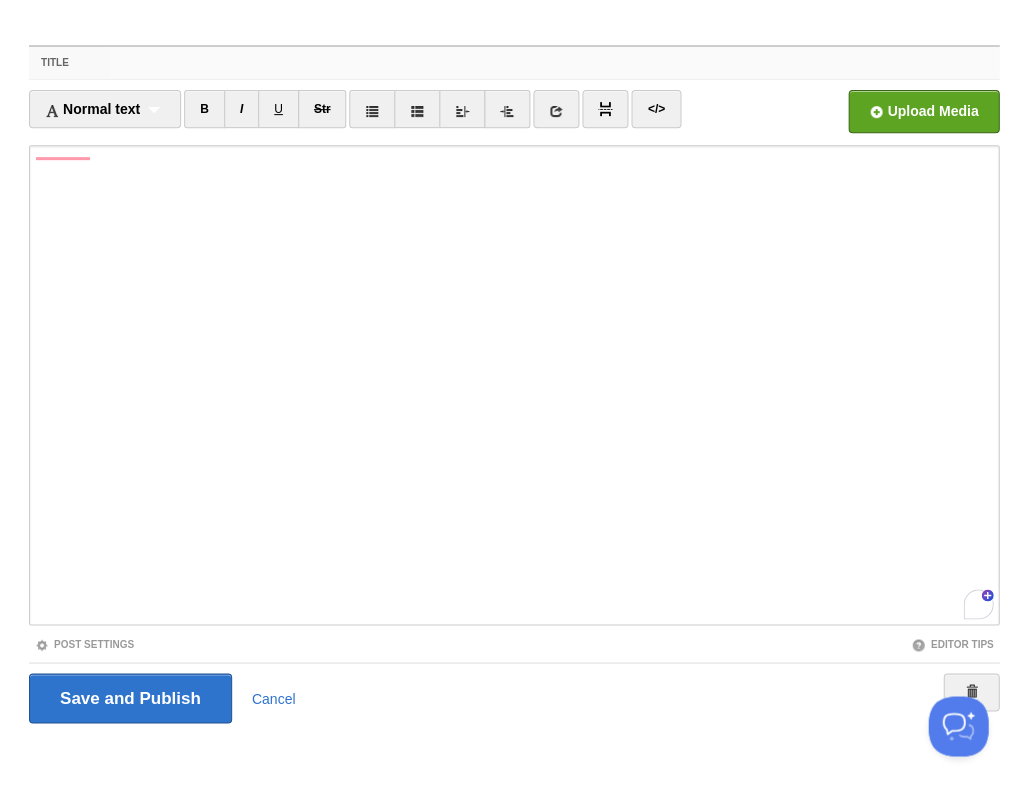 scroll, scrollTop: 0, scrollLeft: 0, axis: both 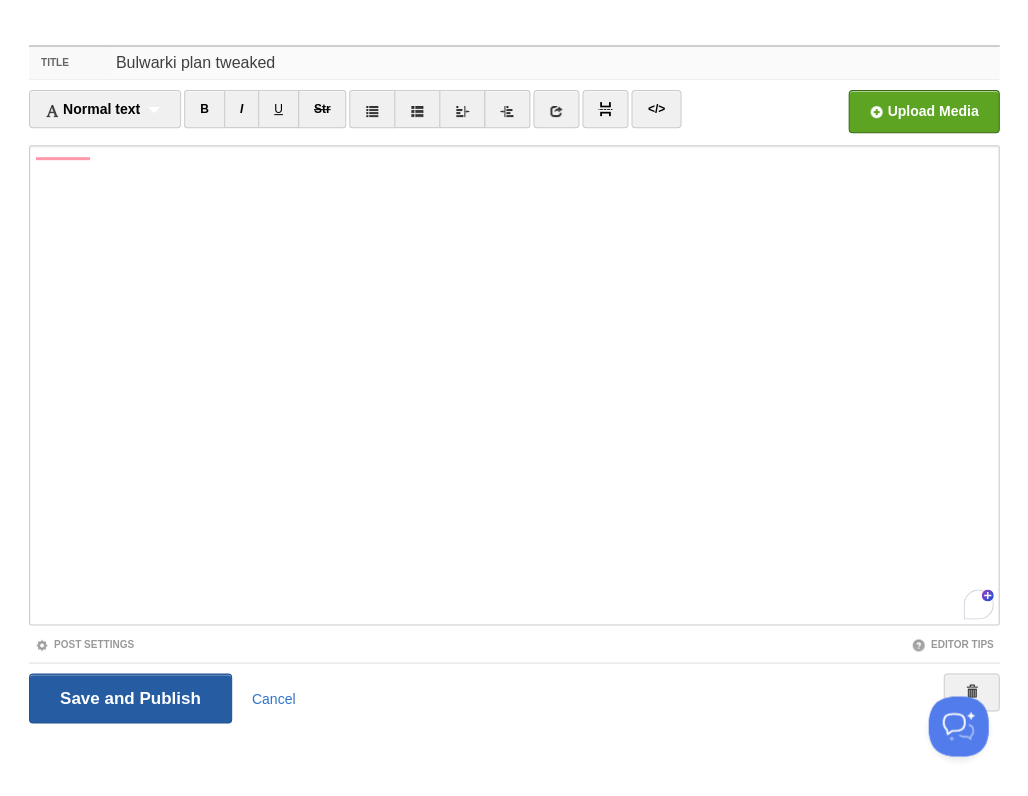 type on "Bulwarki plan tweaked" 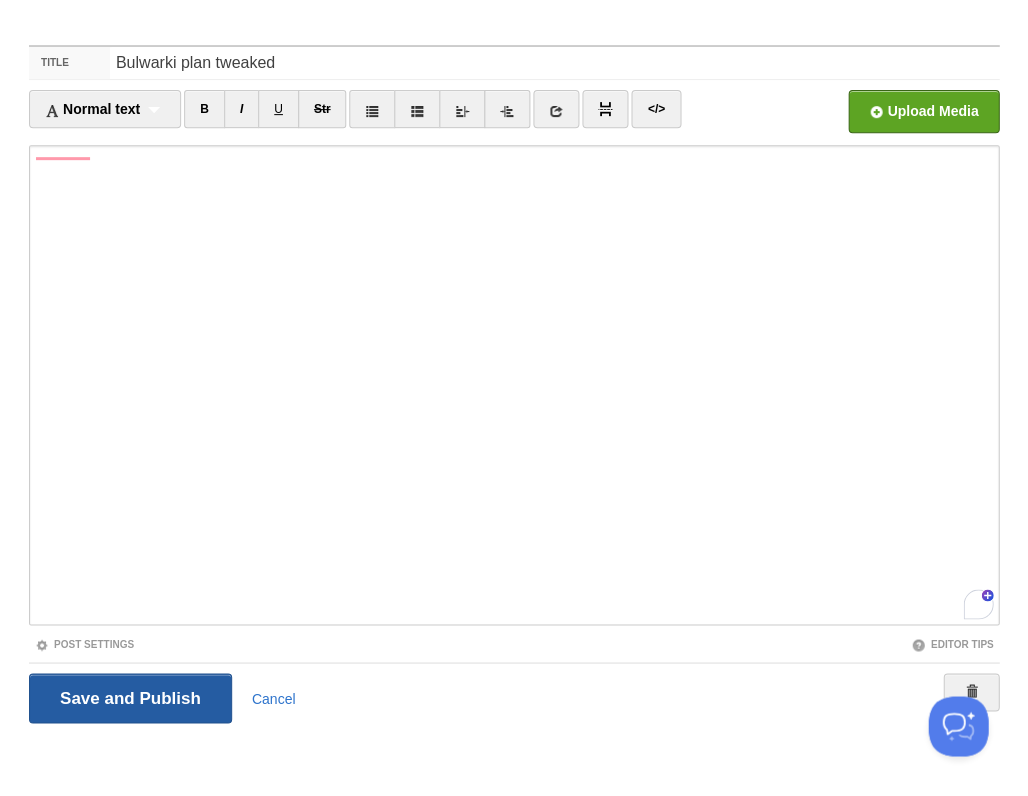 click on "Save and Publish" at bounding box center (130, 698) 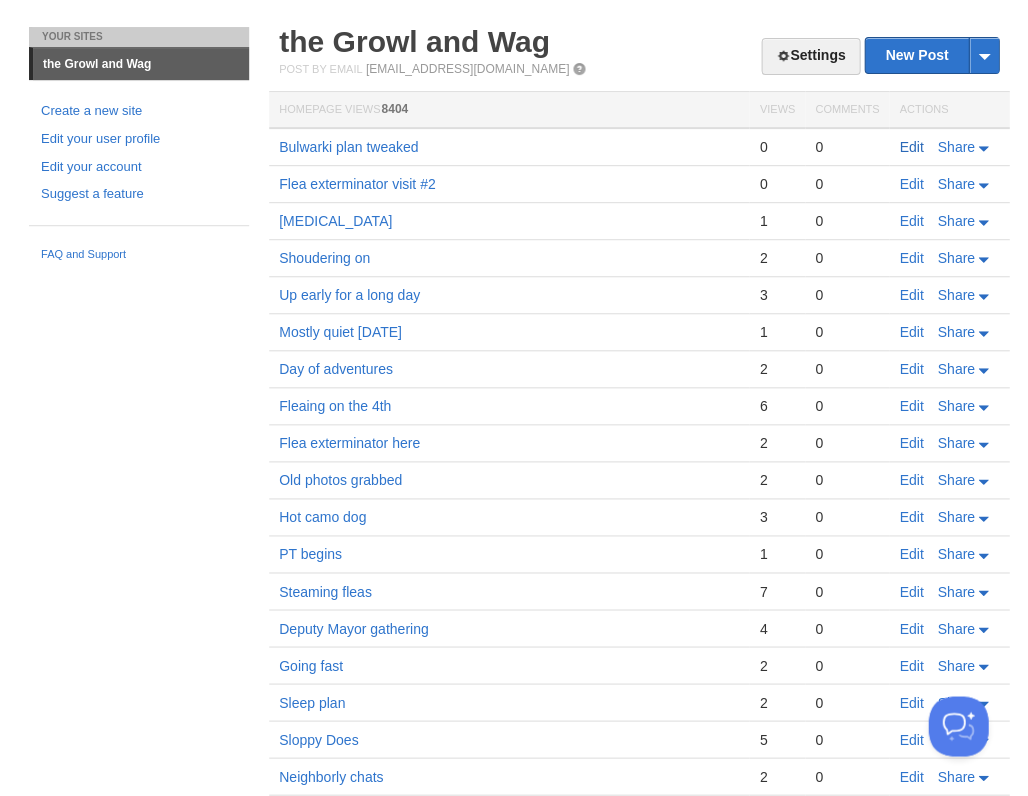 click on "Edit" at bounding box center [911, 147] 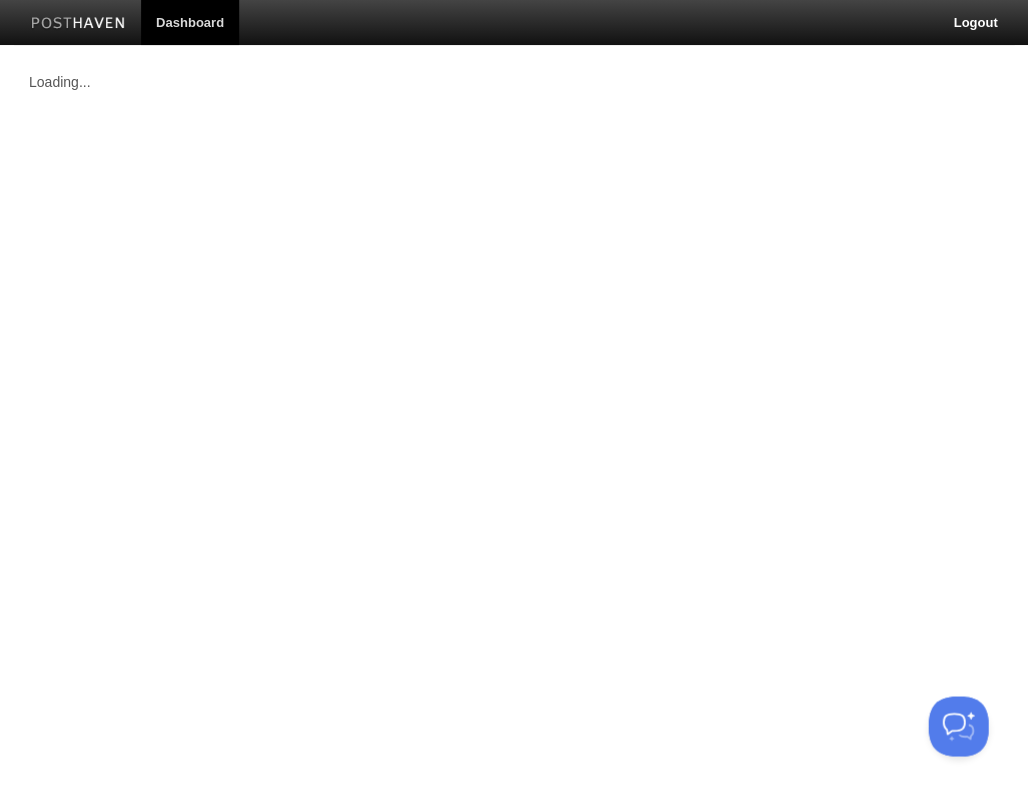 scroll, scrollTop: 0, scrollLeft: 0, axis: both 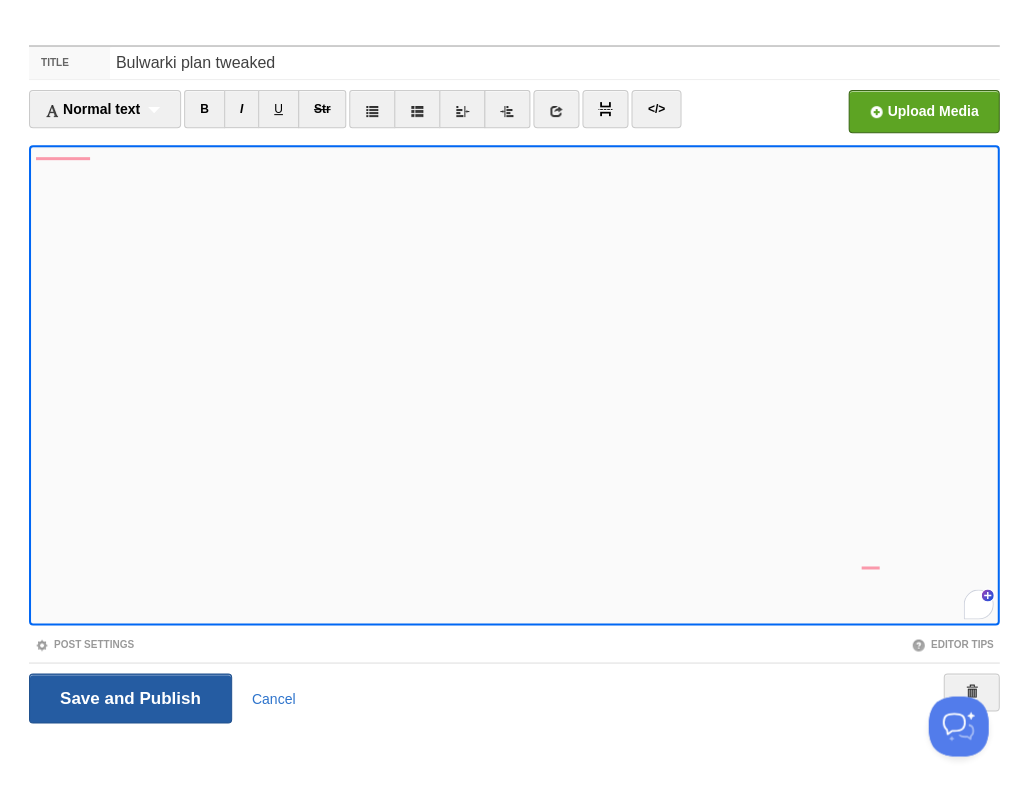 click on "Save and Publish" at bounding box center (130, 698) 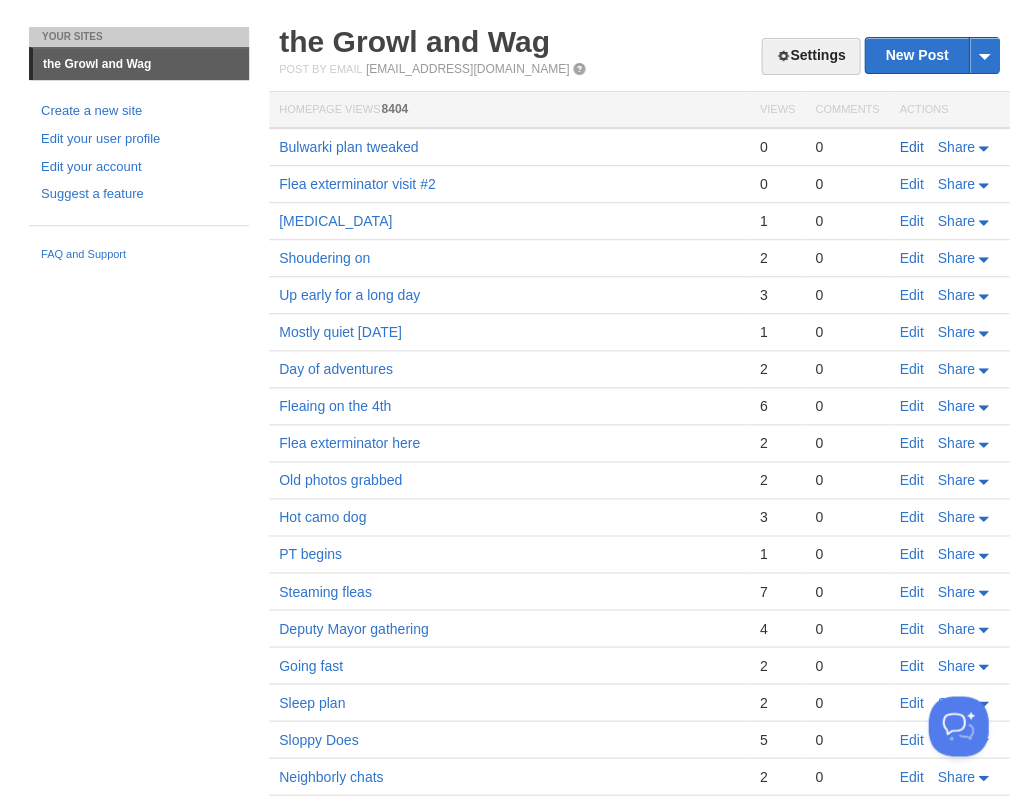 click on "Edit" at bounding box center [911, 147] 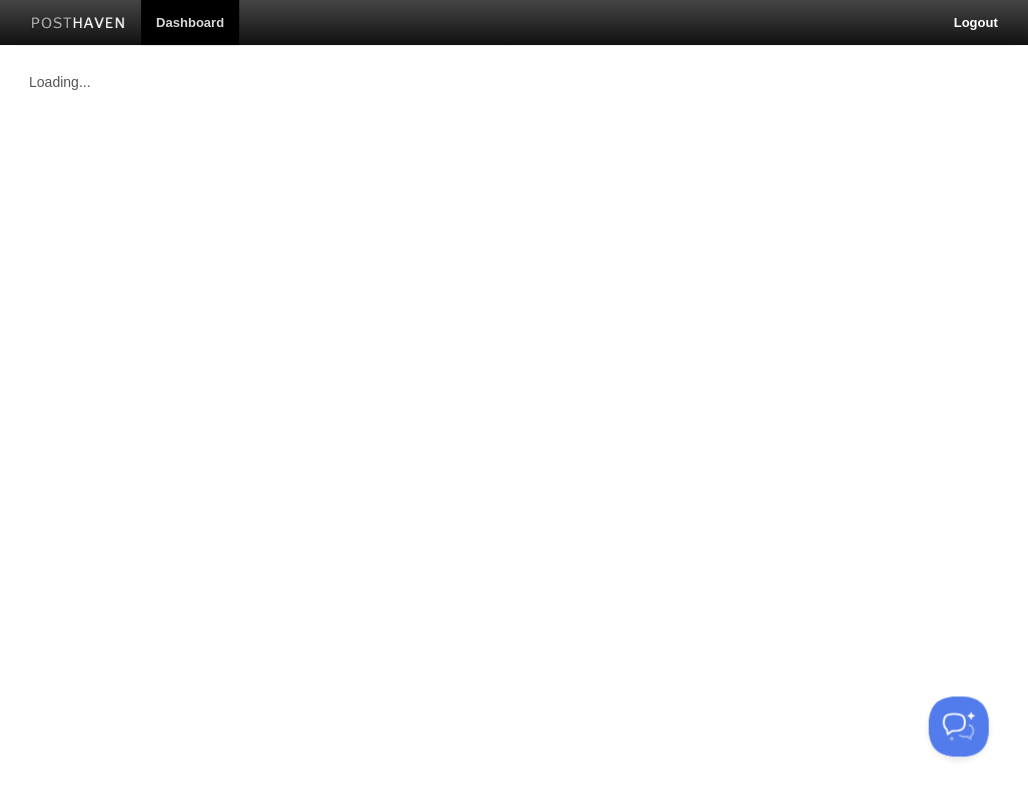 scroll, scrollTop: 0, scrollLeft: 0, axis: both 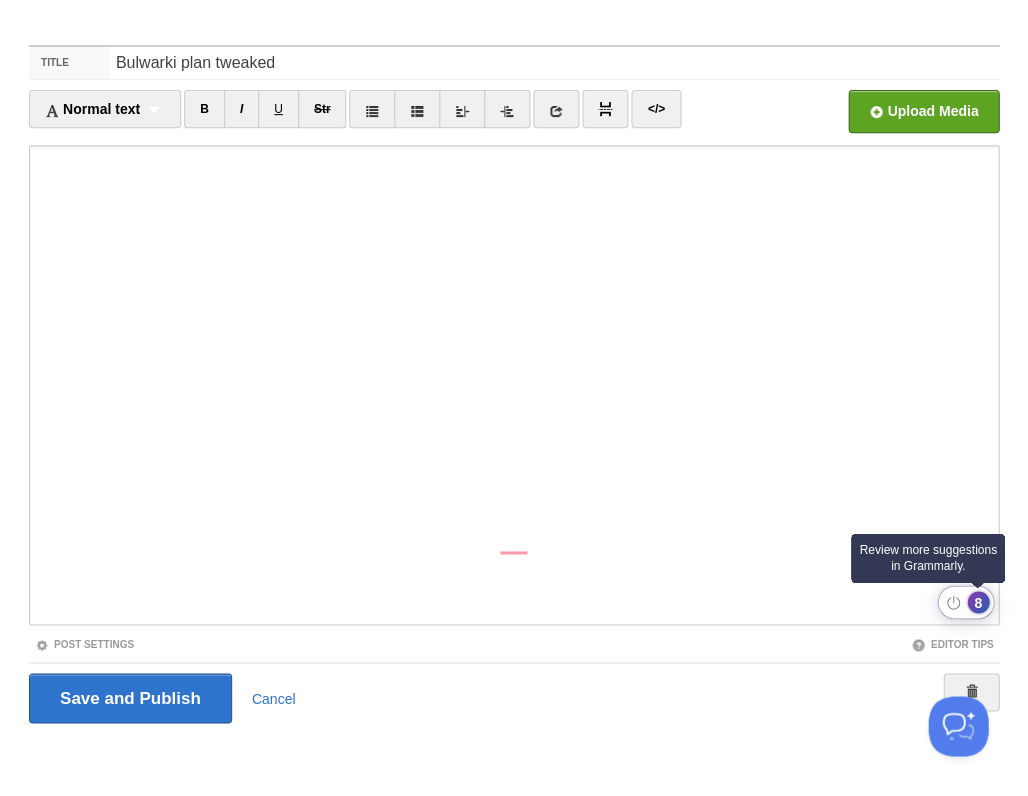 click on "8" 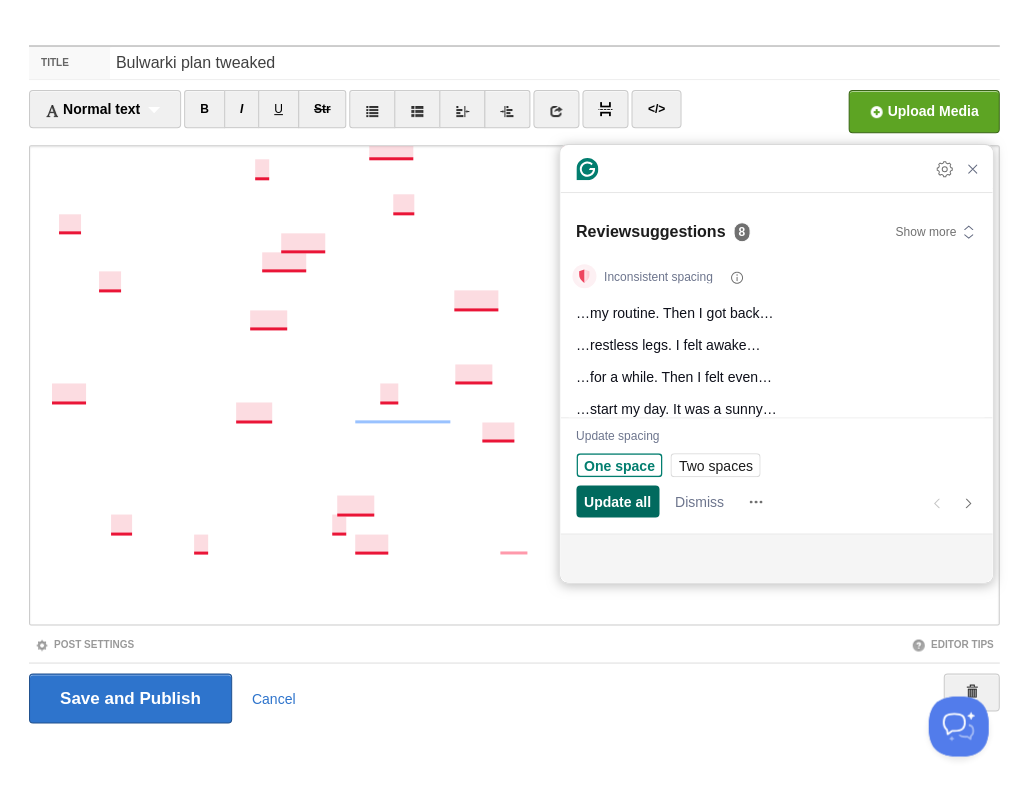 click on "Update all" at bounding box center (617, 501) 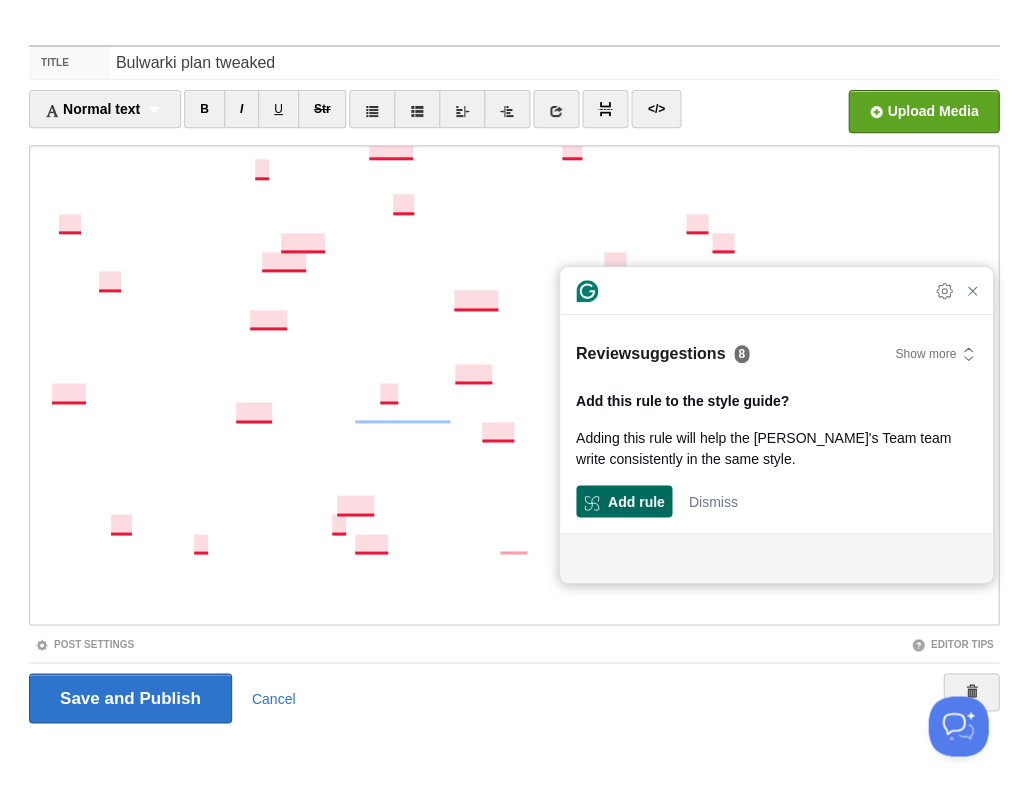 click on "Add rule" at bounding box center [636, 501] 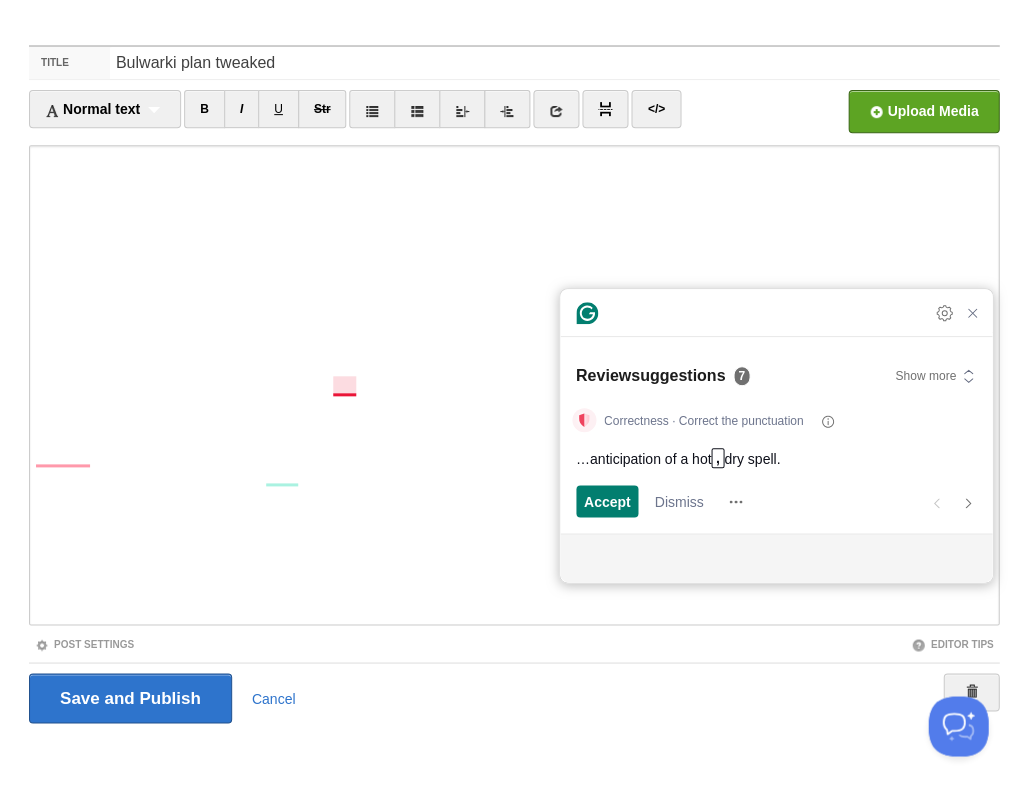 scroll, scrollTop: 49, scrollLeft: 0, axis: vertical 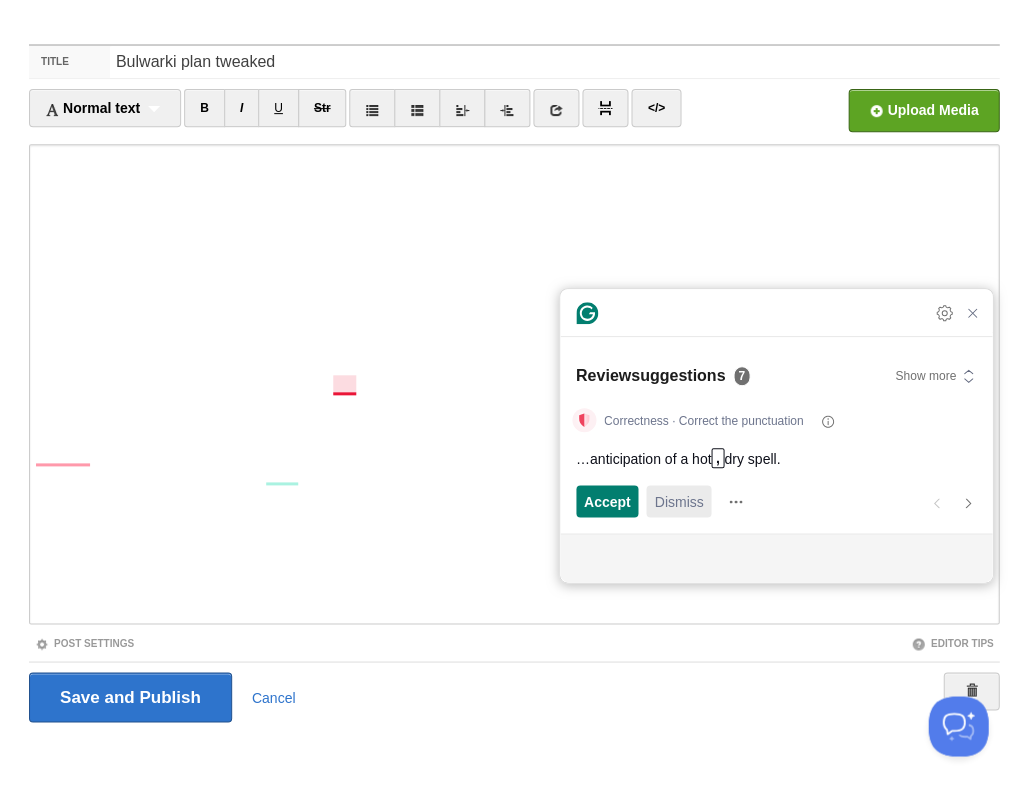 click on "Dismiss" at bounding box center [678, 501] 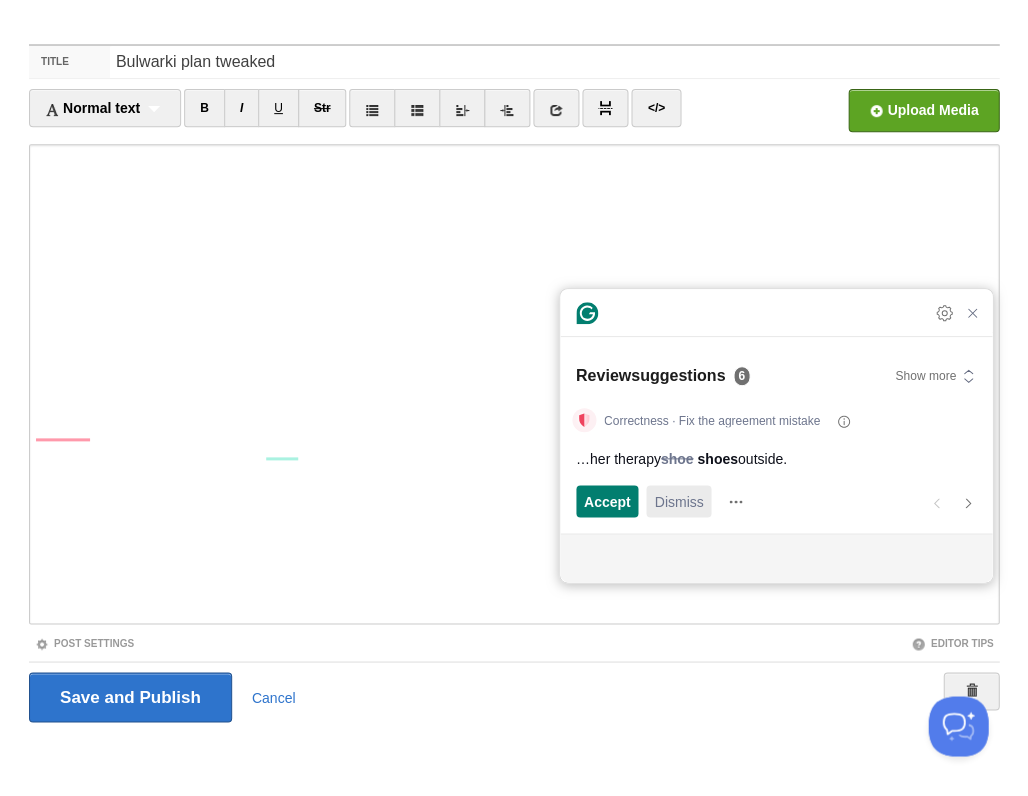 click on "Dismiss" at bounding box center (678, 501) 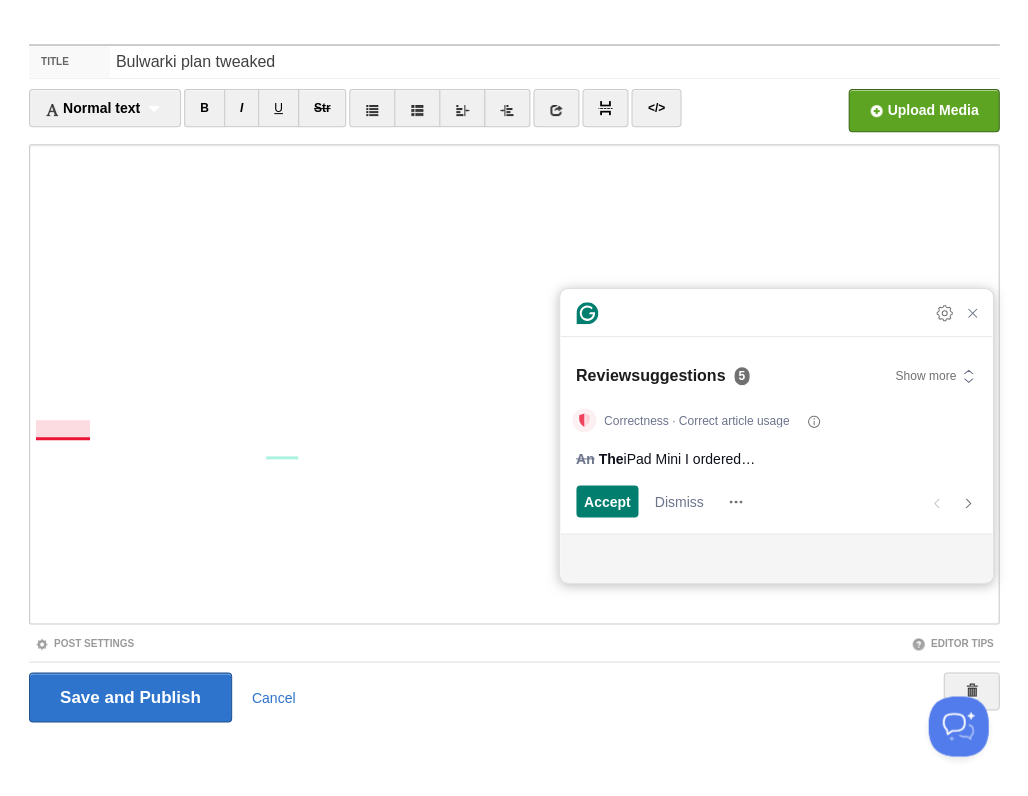 scroll, scrollTop: 60, scrollLeft: 0, axis: vertical 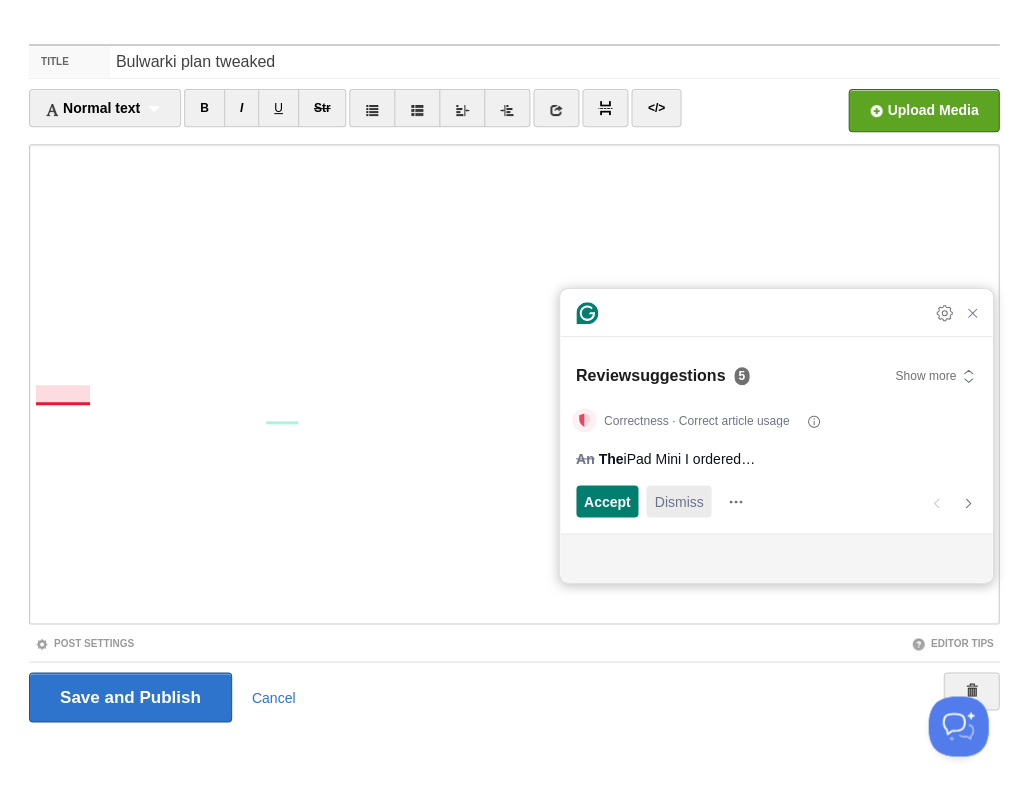 click on "Dismiss" at bounding box center [678, 501] 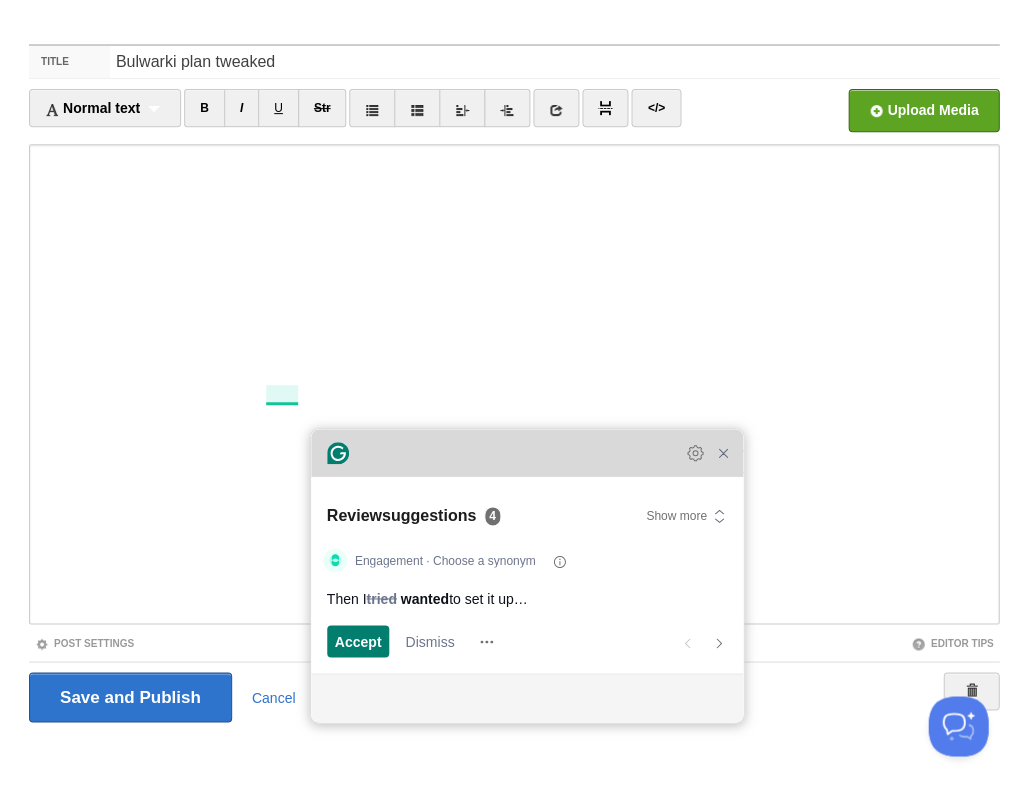 drag, startPoint x: 794, startPoint y: 321, endPoint x: 556, endPoint y: 467, distance: 279.21317 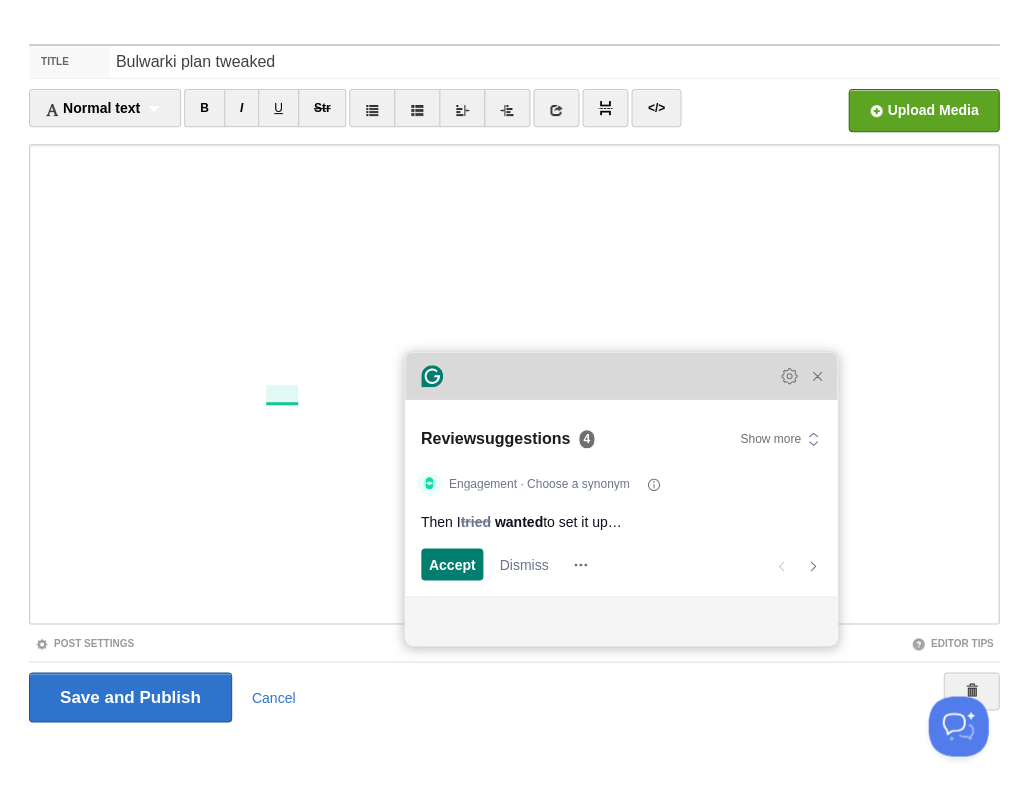 drag, startPoint x: 546, startPoint y: 463, endPoint x: 640, endPoint y: 386, distance: 121.511314 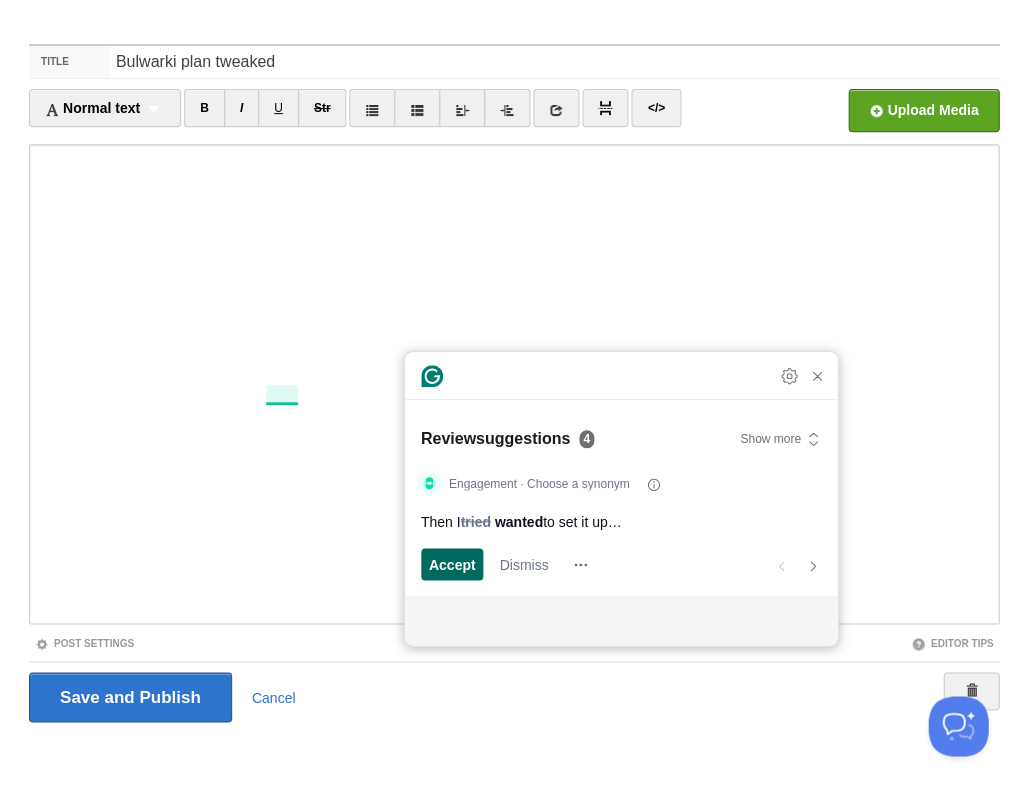 click on "Accept" at bounding box center (452, 564) 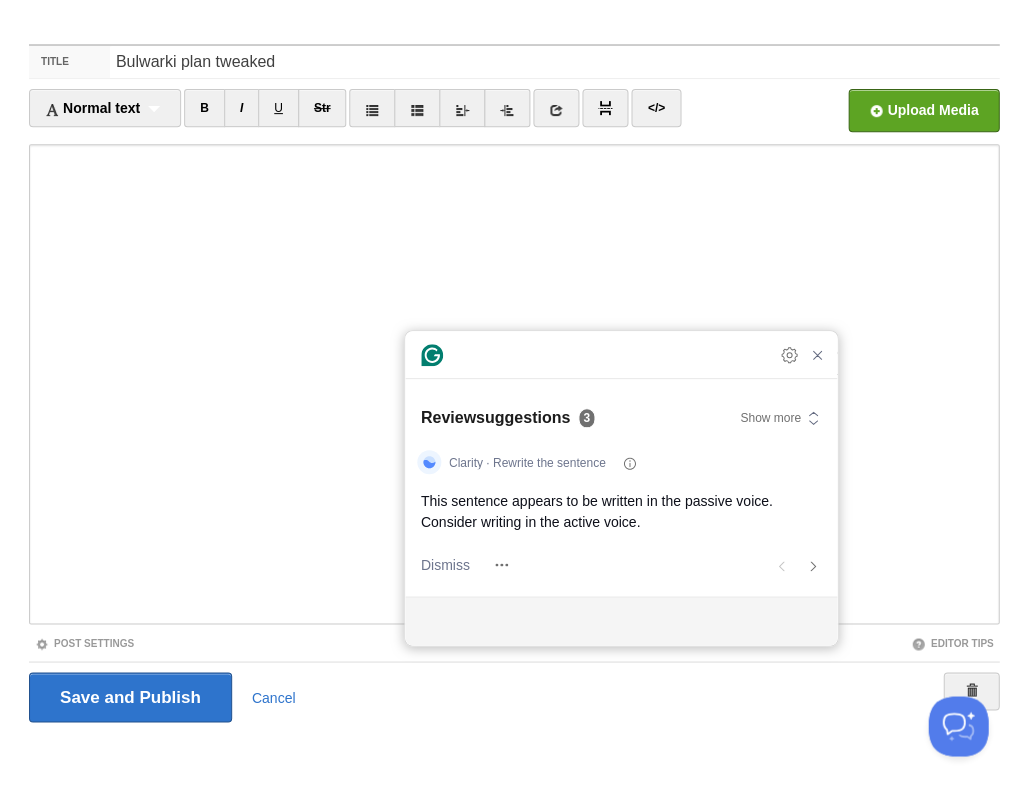 scroll, scrollTop: 361, scrollLeft: 0, axis: vertical 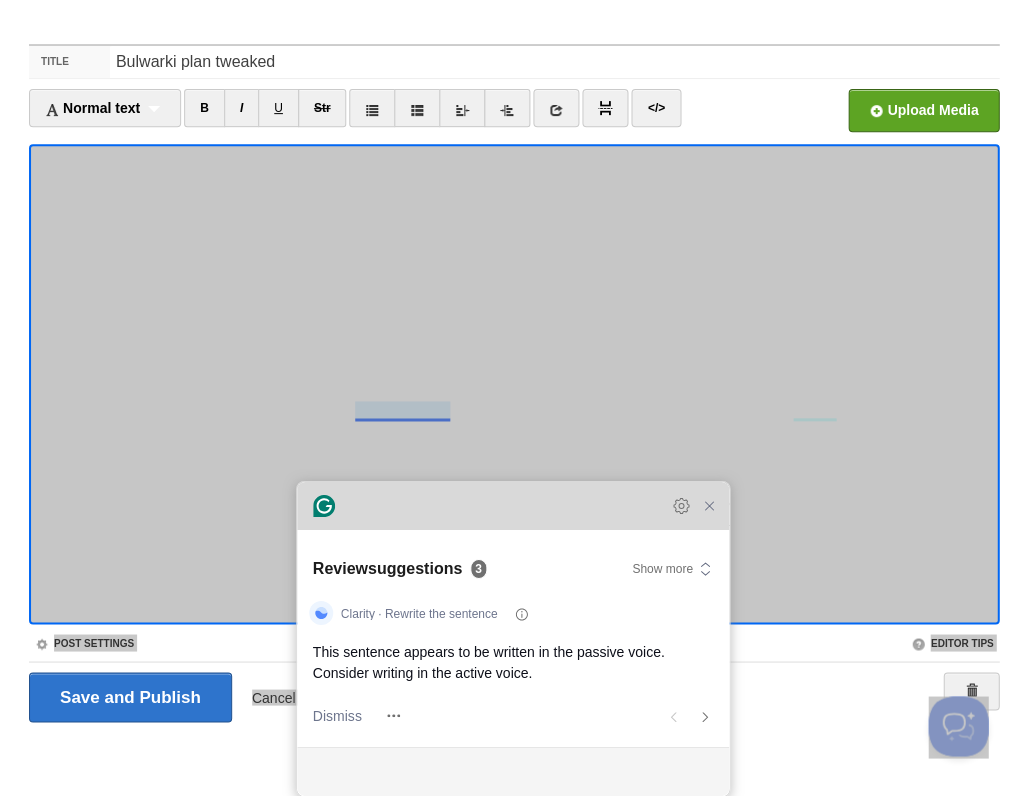 drag, startPoint x: 612, startPoint y: 371, endPoint x: 504, endPoint y: 583, distance: 237.92436 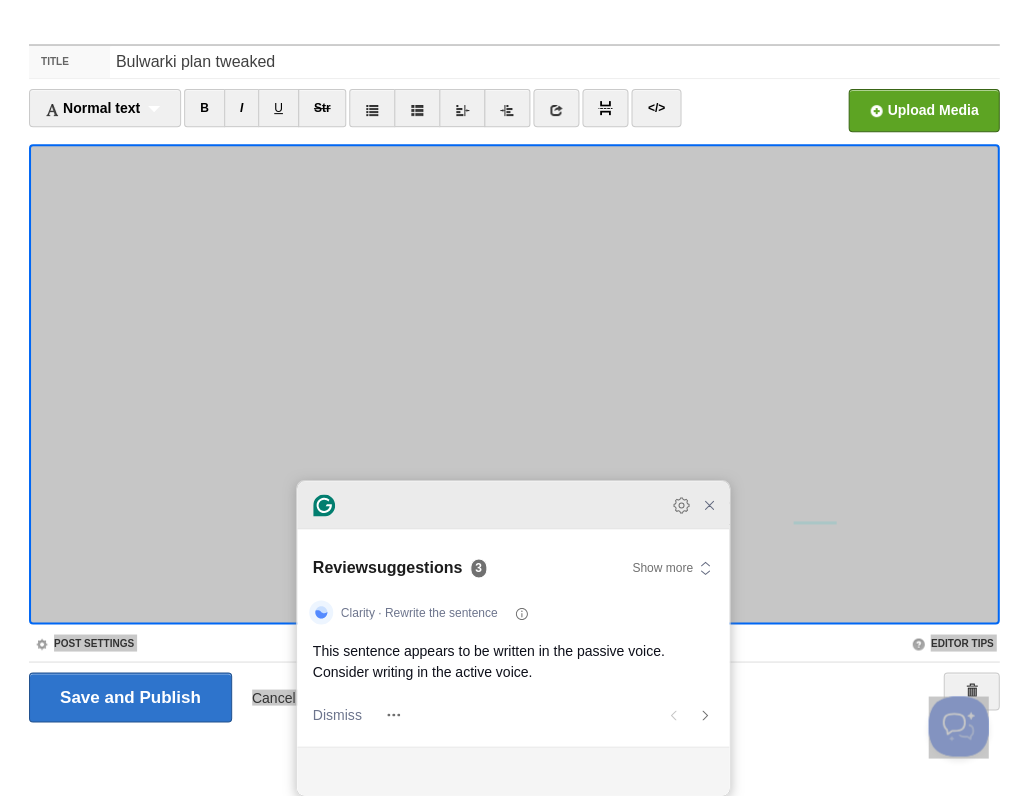 scroll, scrollTop: 168, scrollLeft: 0, axis: vertical 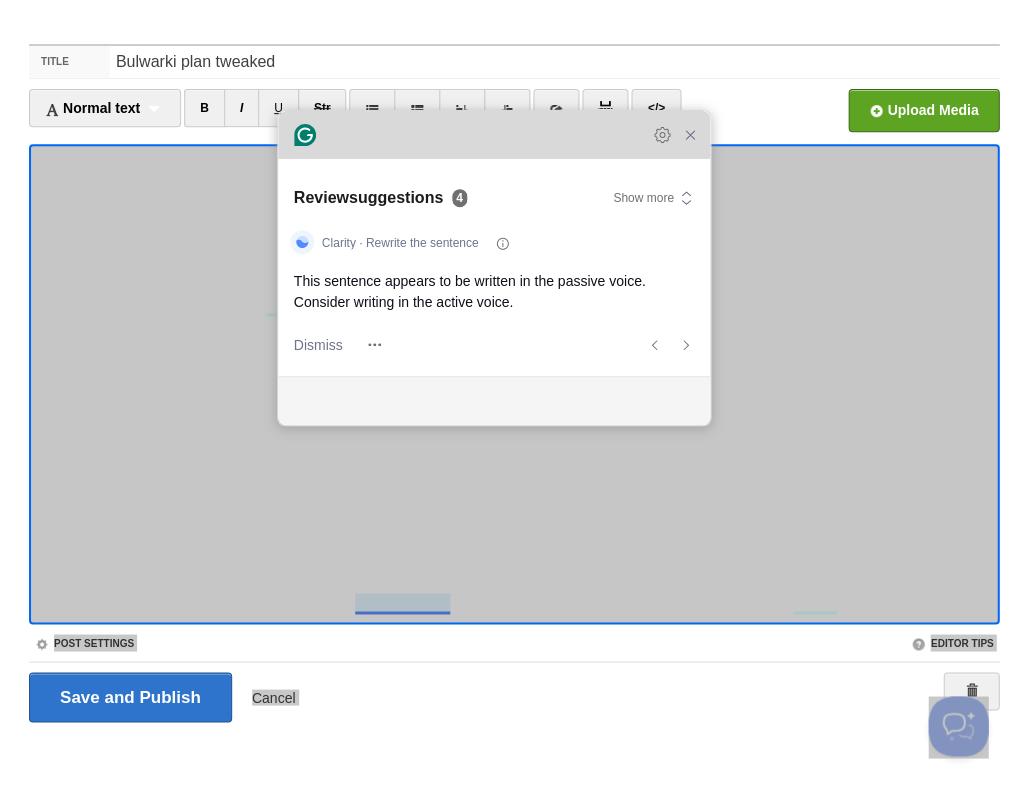 drag, startPoint x: 459, startPoint y: 520, endPoint x: 440, endPoint y: 150, distance: 370.48752 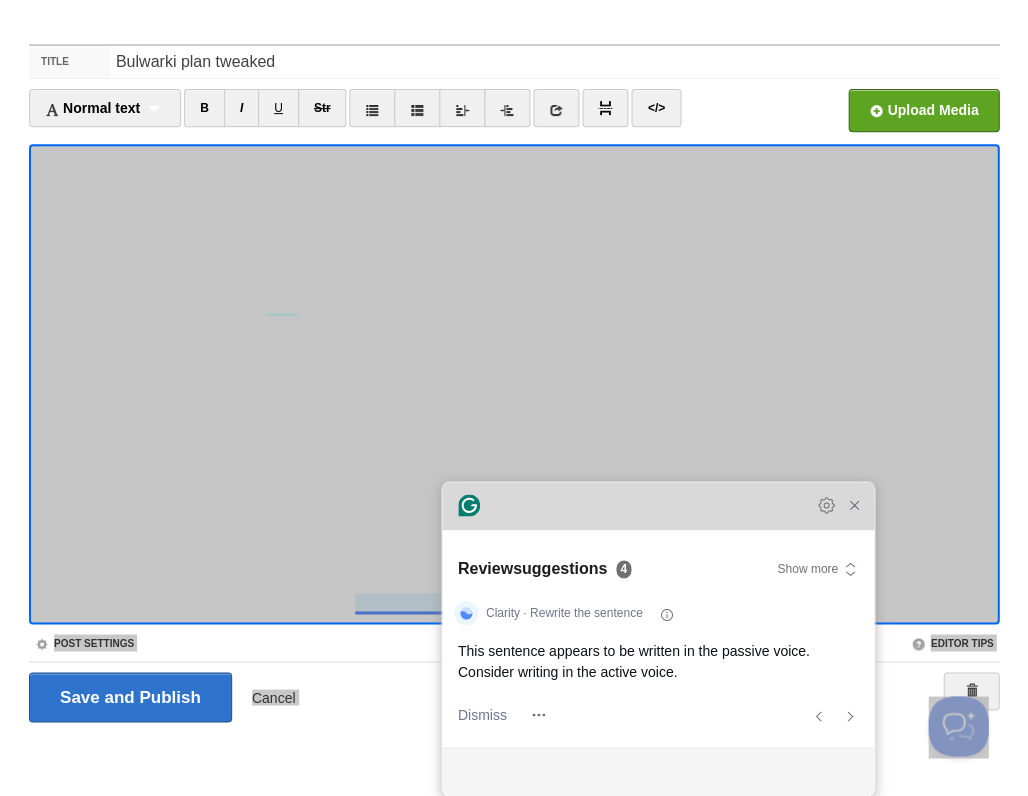 drag, startPoint x: 389, startPoint y: 159, endPoint x: 553, endPoint y: 560, distance: 433.2401 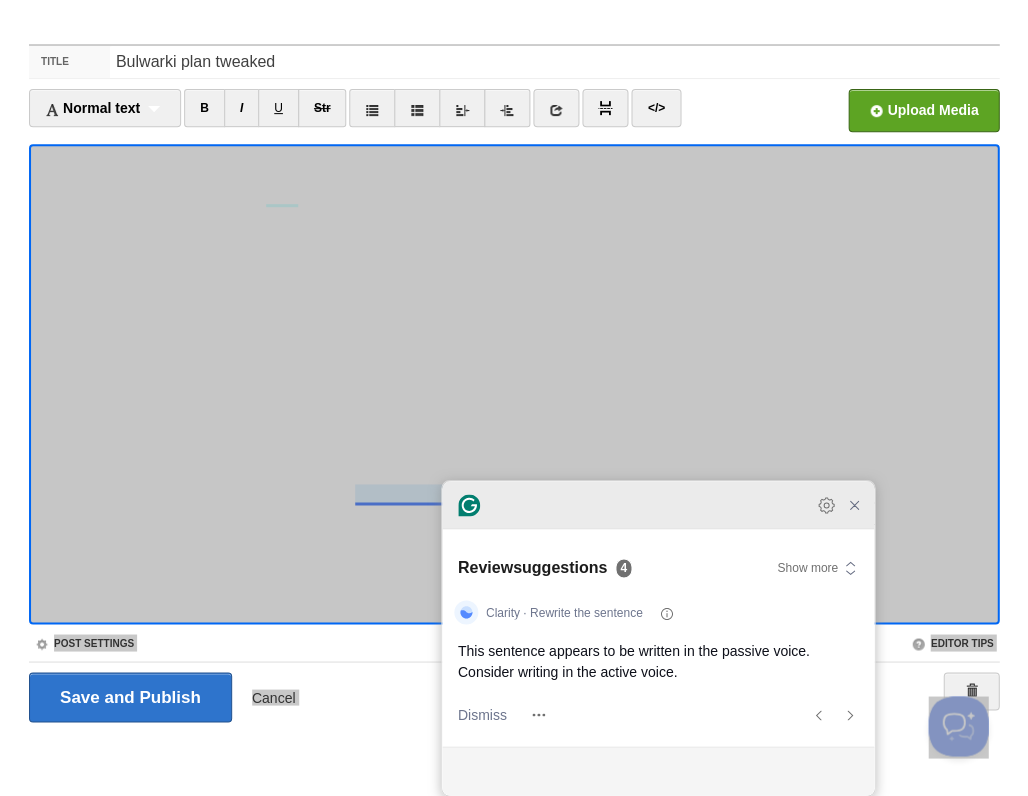 scroll, scrollTop: 361, scrollLeft: 0, axis: vertical 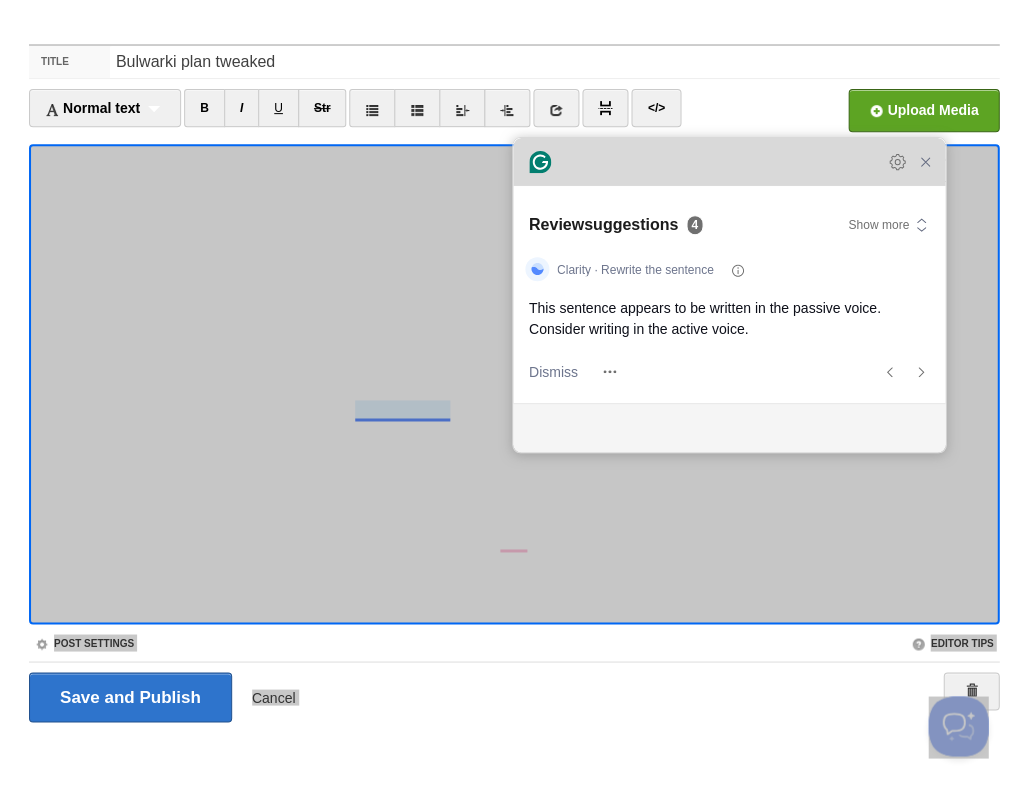 drag, startPoint x: 588, startPoint y: 507, endPoint x: 657, endPoint y: 167, distance: 346.93082 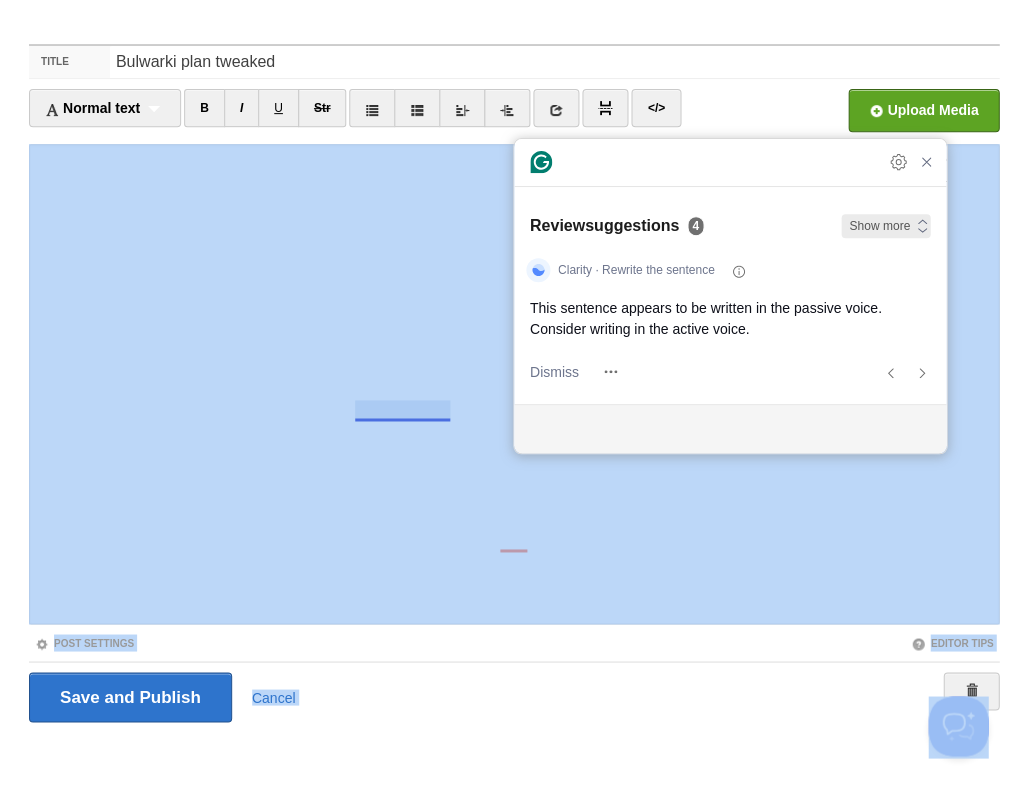 click 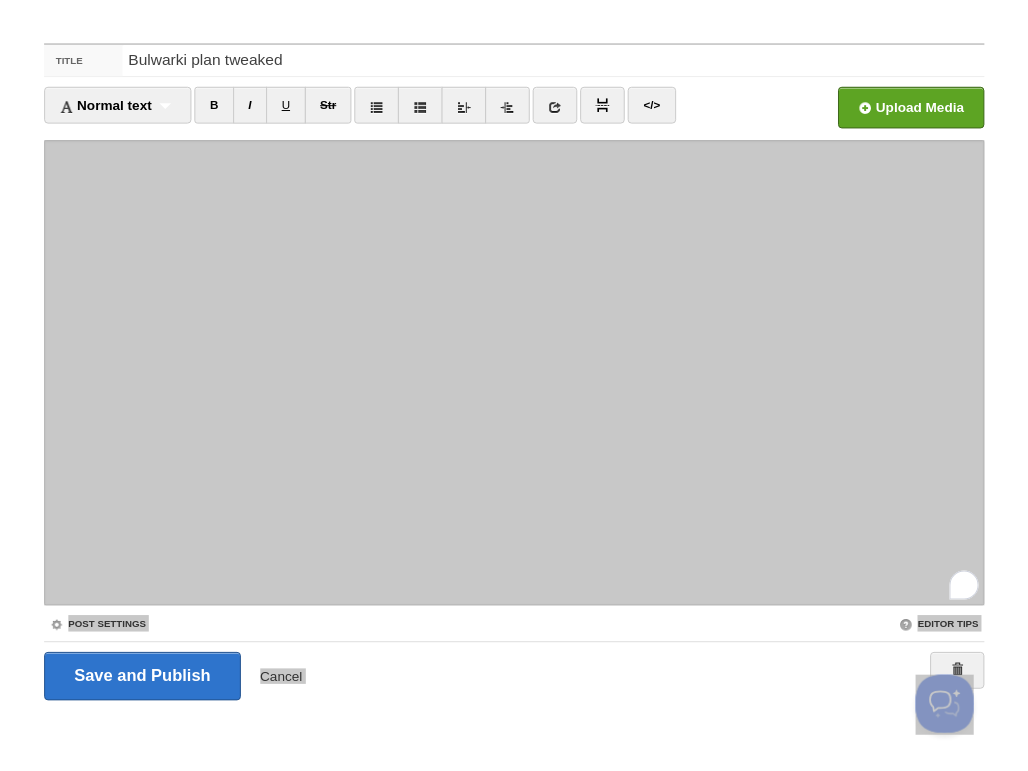scroll, scrollTop: 0, scrollLeft: 0, axis: both 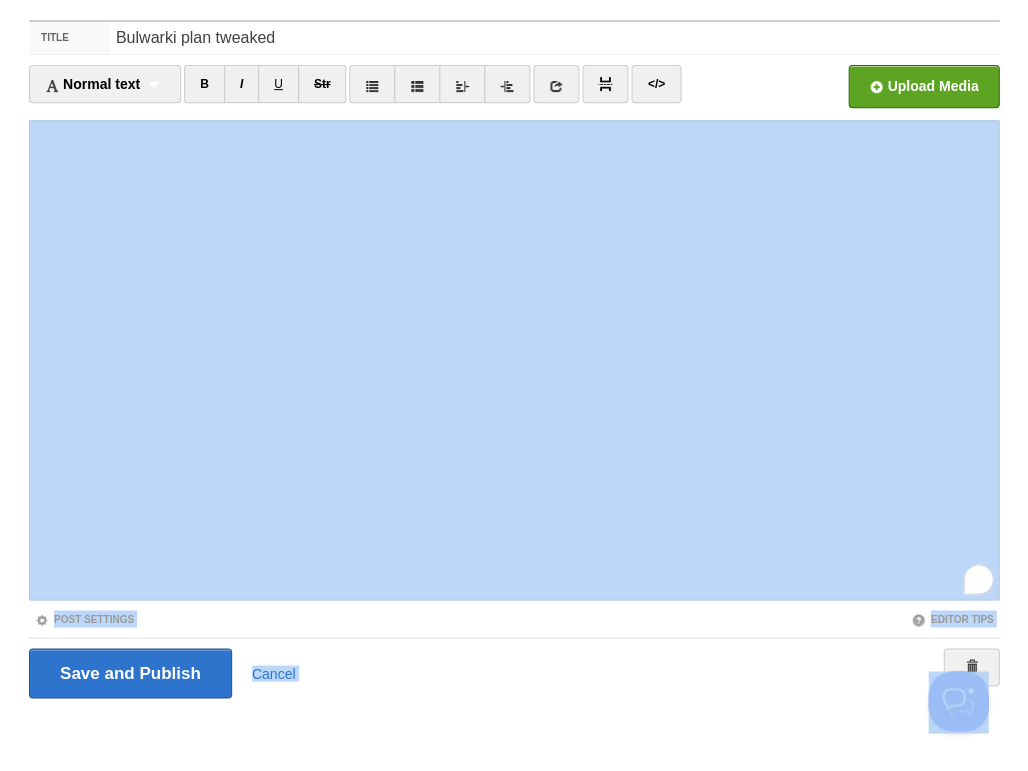 click on "Save and Publish
Cancel" at bounding box center [514, 673] 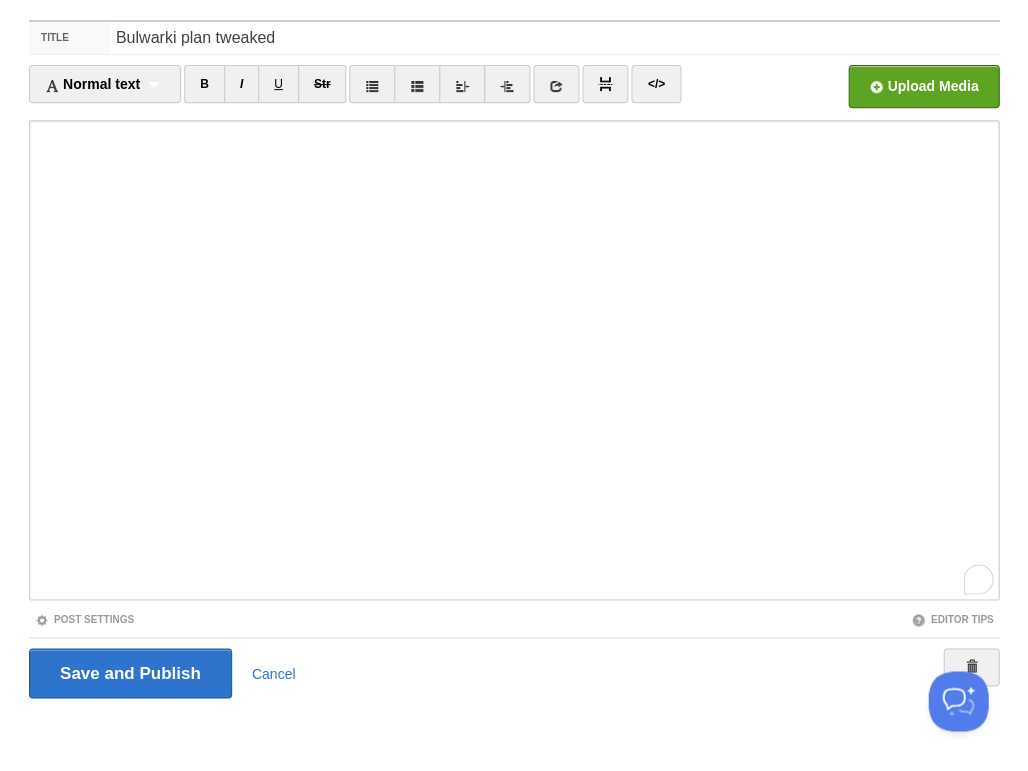 scroll, scrollTop: 348, scrollLeft: 0, axis: vertical 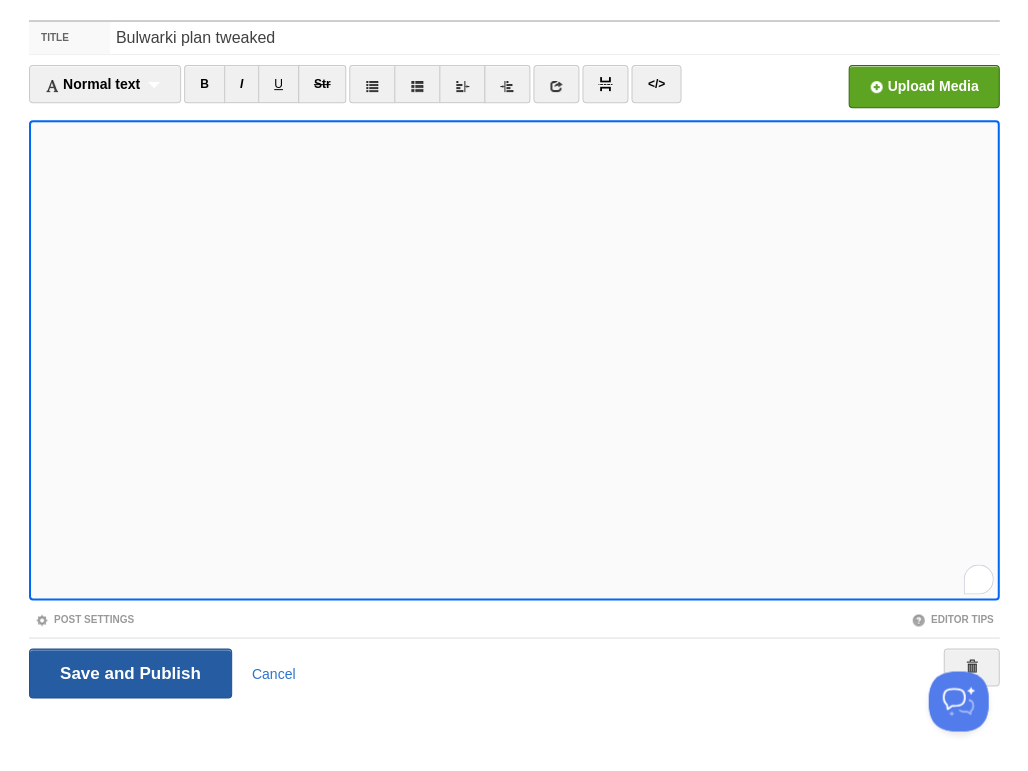 click on "Save and Publish" at bounding box center (130, 673) 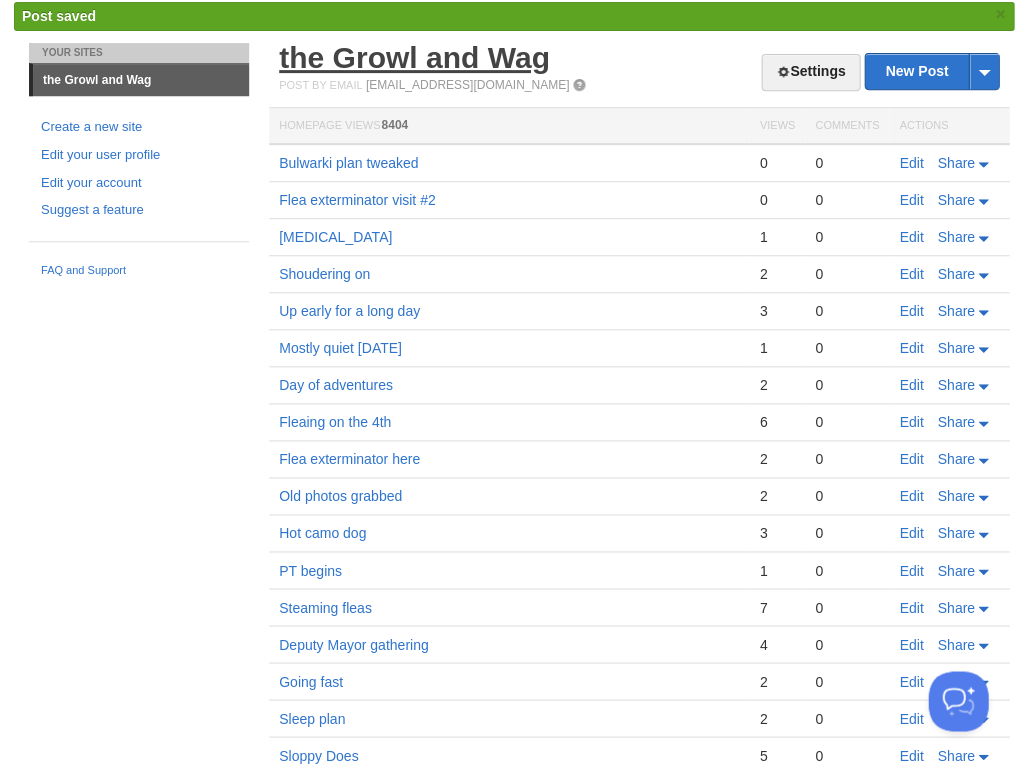 click on "the Growl and Wag" at bounding box center (414, 57) 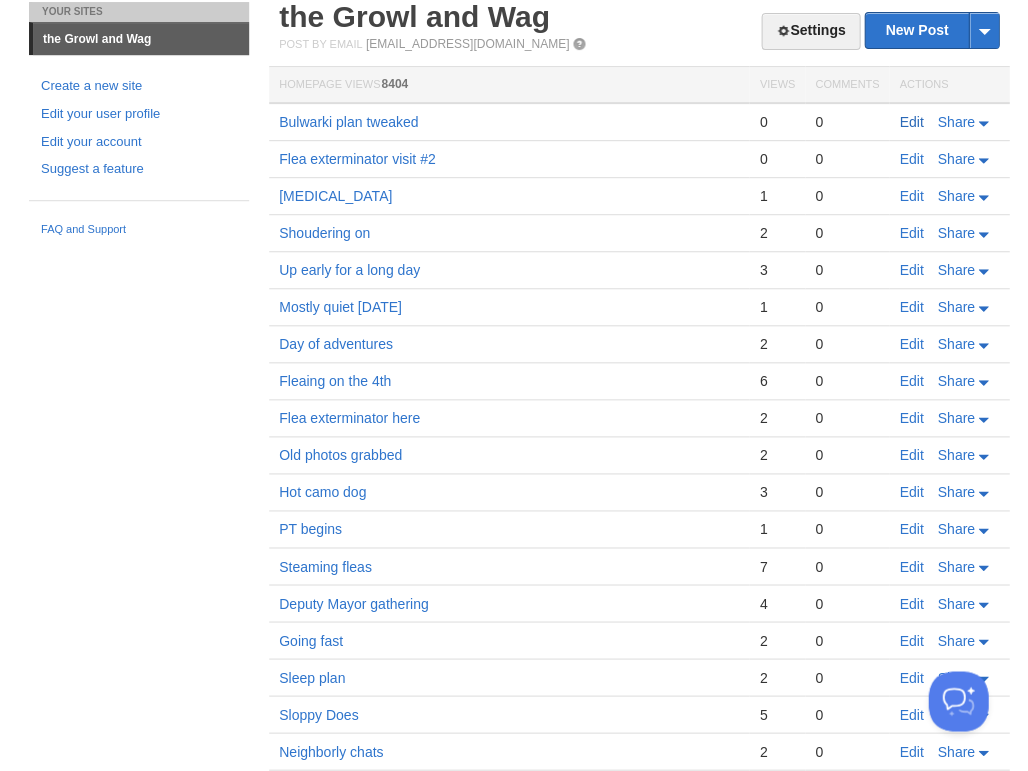 click on "Edit" at bounding box center [911, 122] 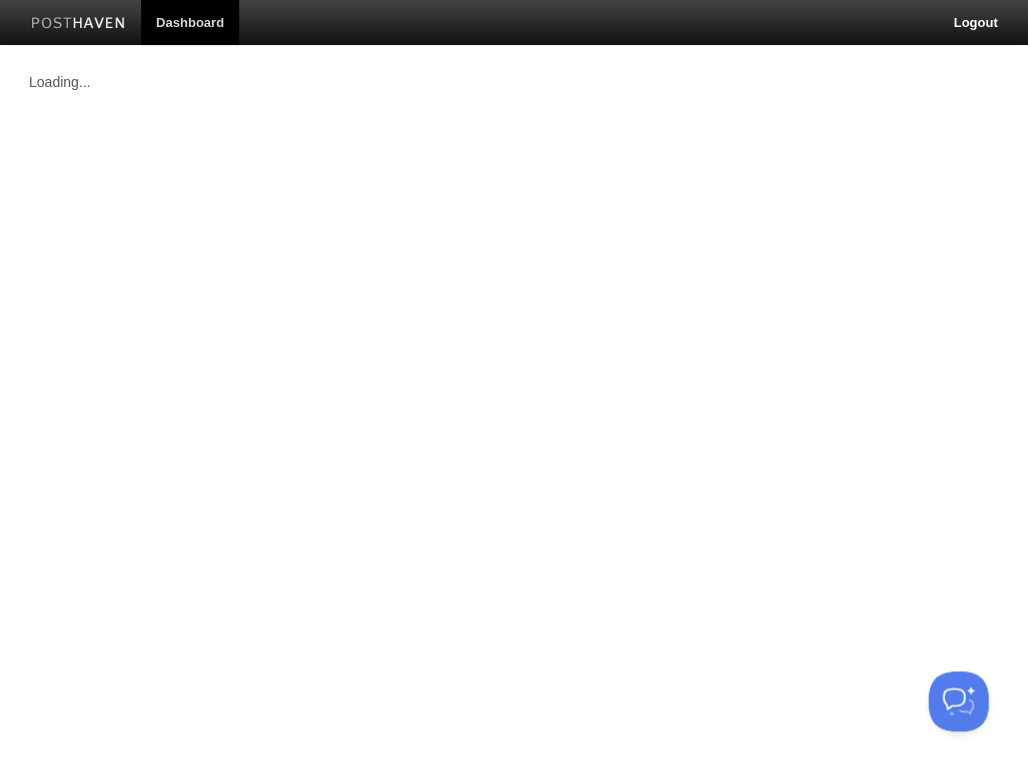 scroll, scrollTop: 0, scrollLeft: 0, axis: both 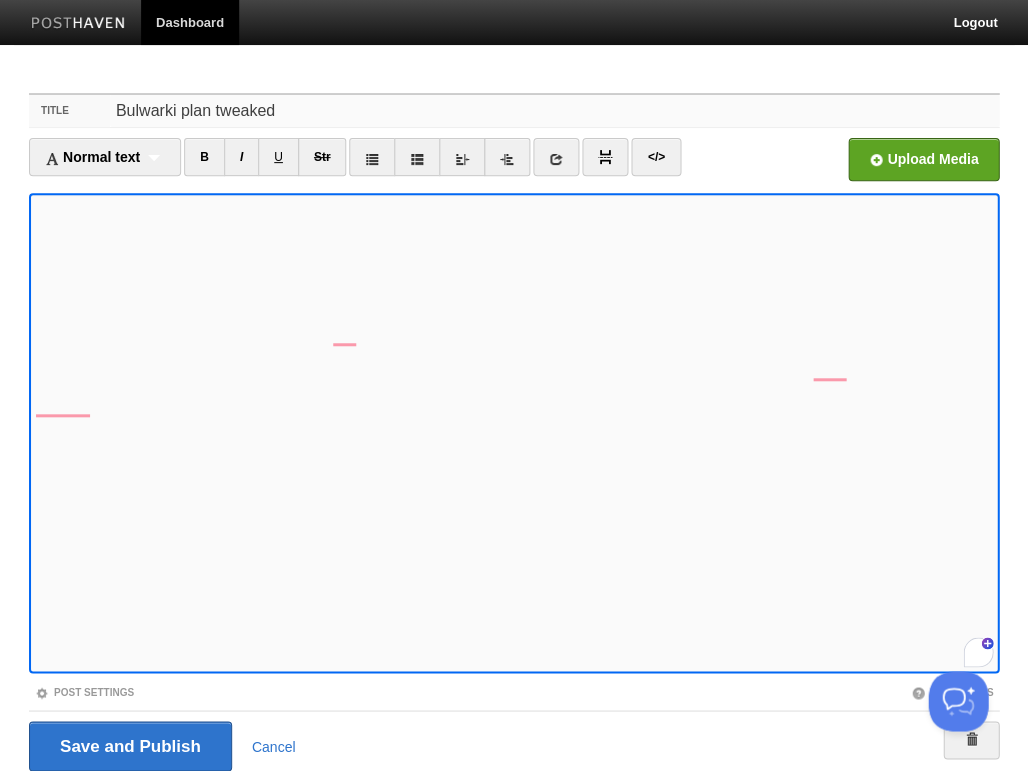 click on "Bulwarki plan tweaked" at bounding box center (554, 111) 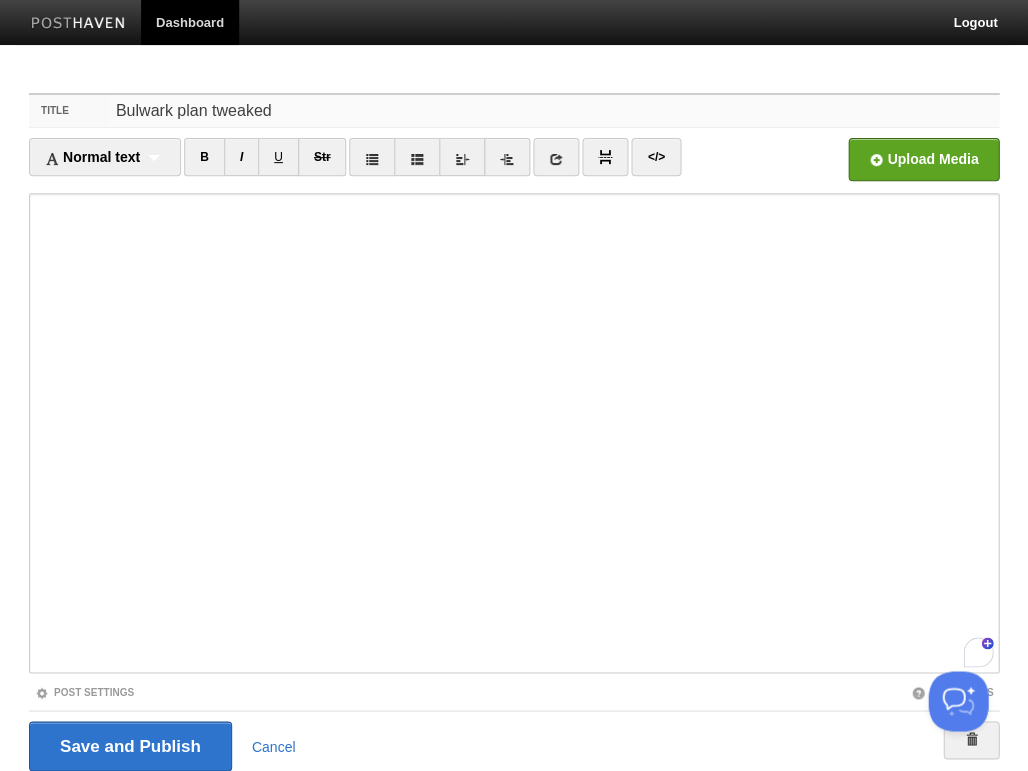 scroll, scrollTop: 361, scrollLeft: 0, axis: vertical 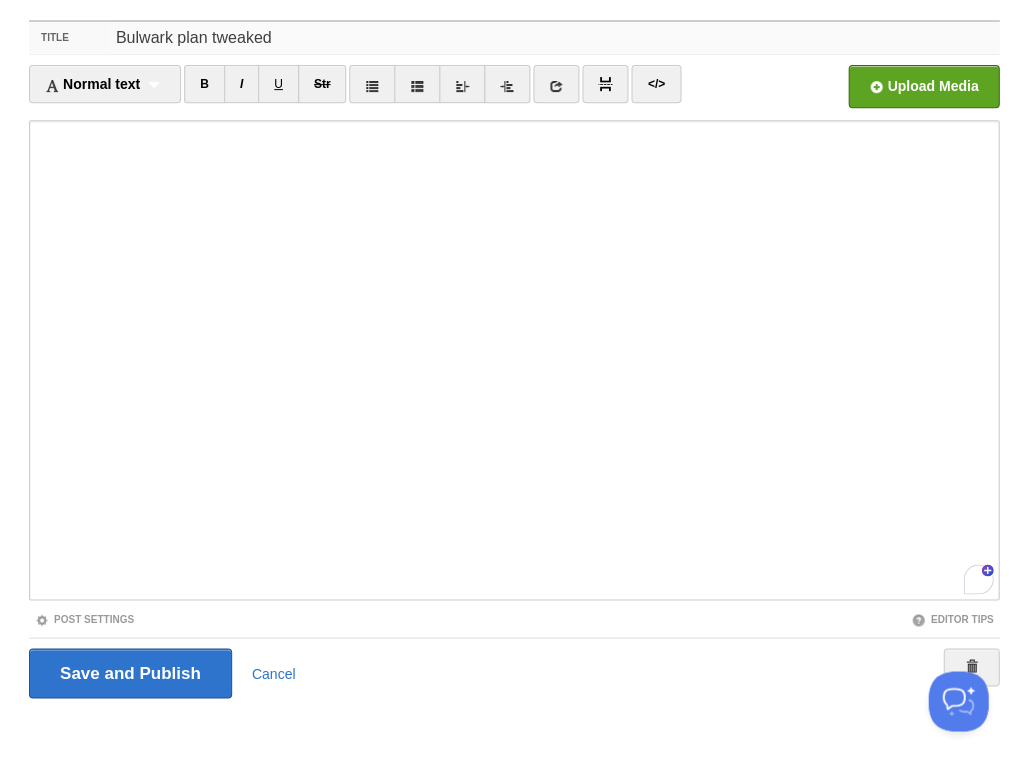 type on "Bulwark plan tweaked" 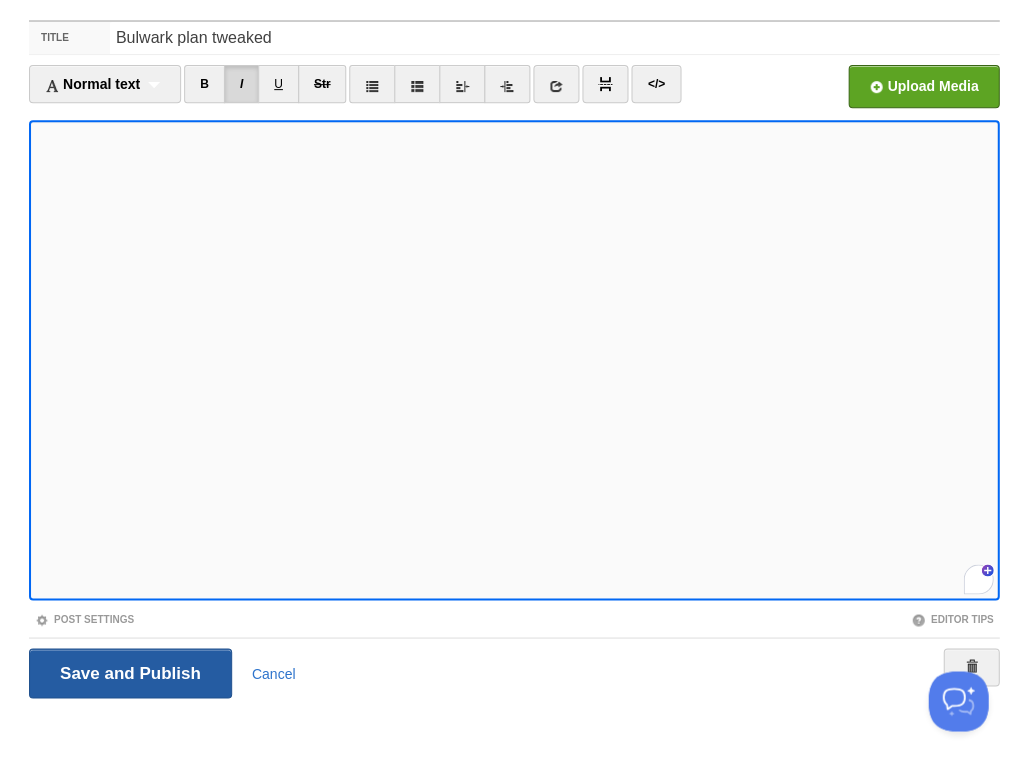 click on "Save and Publish" at bounding box center (130, 673) 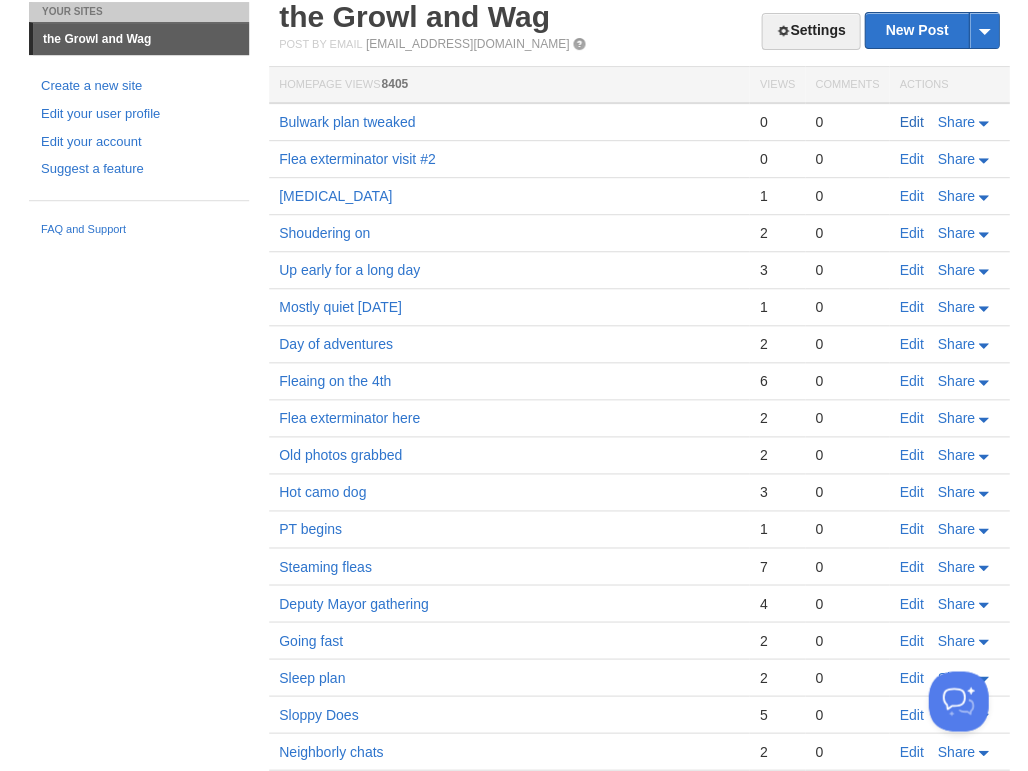 click on "Edit" at bounding box center (911, 122) 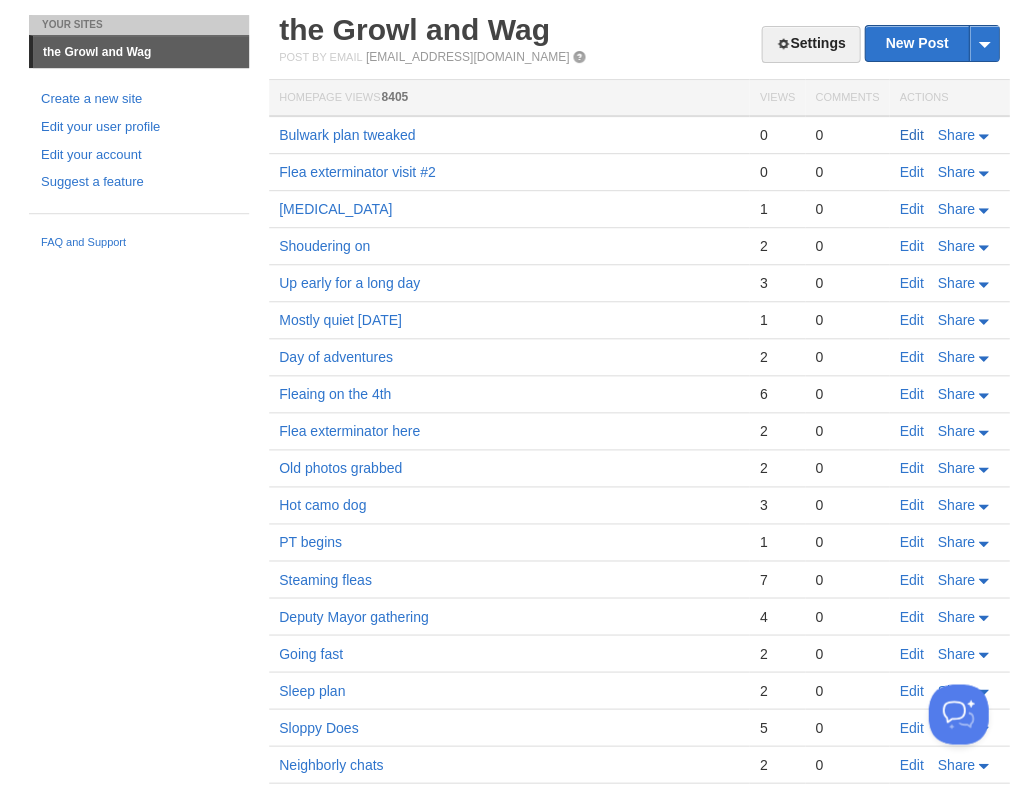 scroll, scrollTop: 0, scrollLeft: 0, axis: both 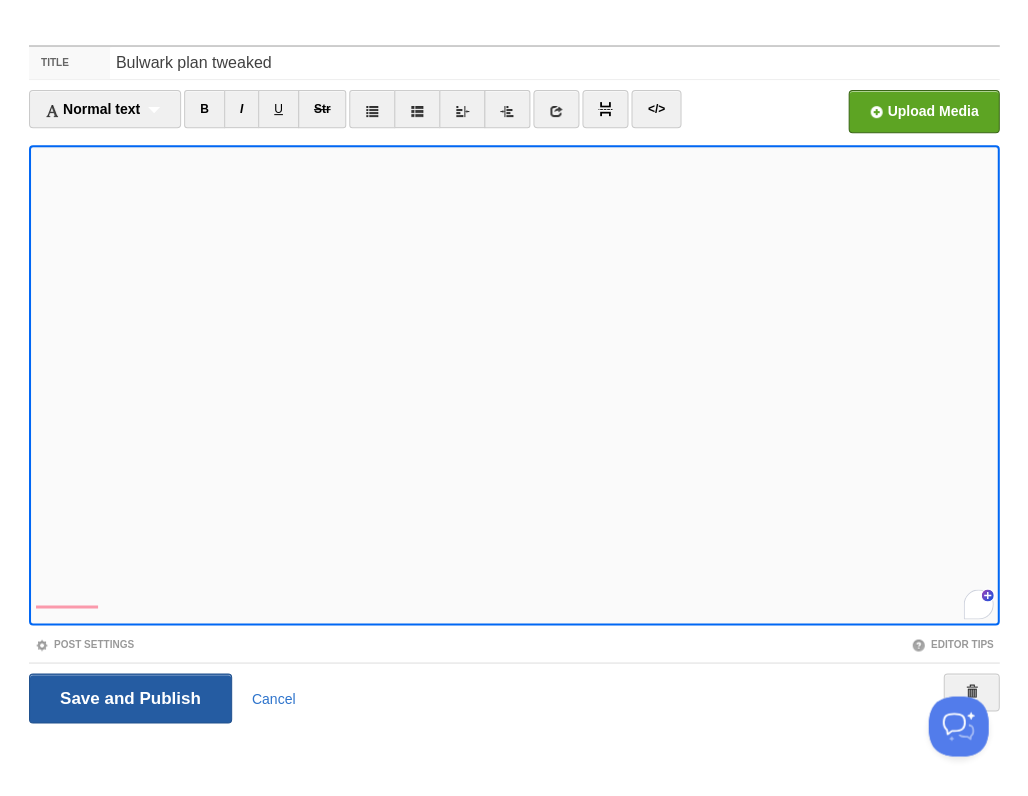 click on "Save and Publish" at bounding box center (130, 698) 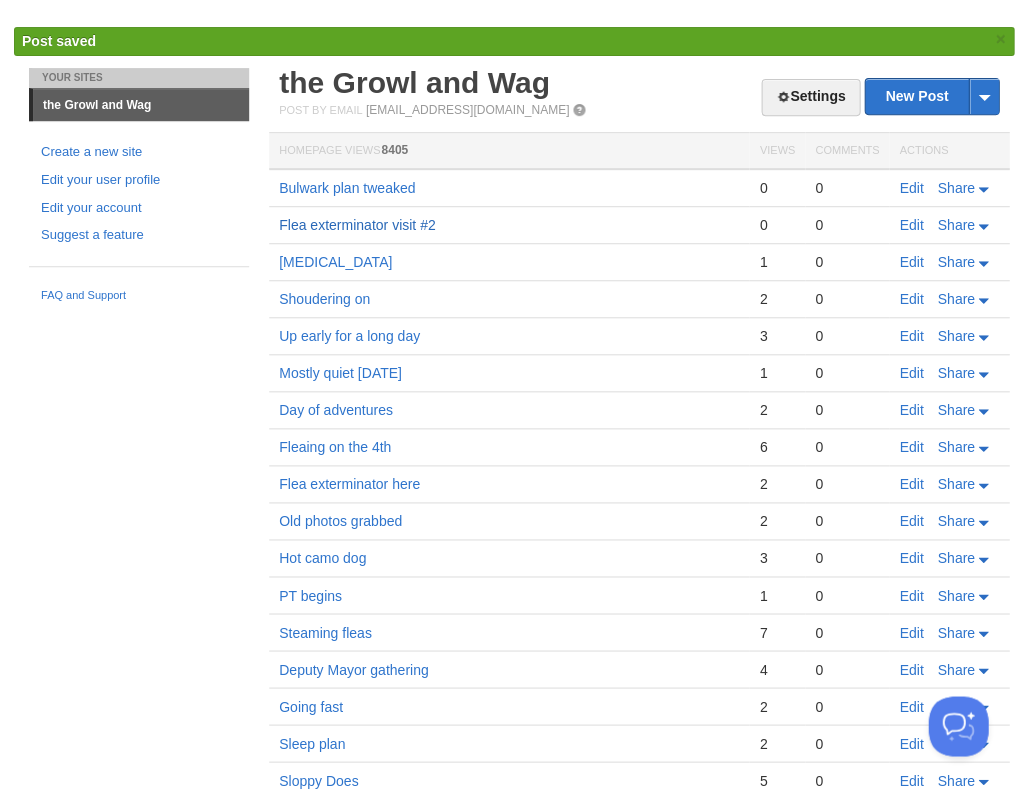 click on "Flea exterminator visit #2" at bounding box center (357, 225) 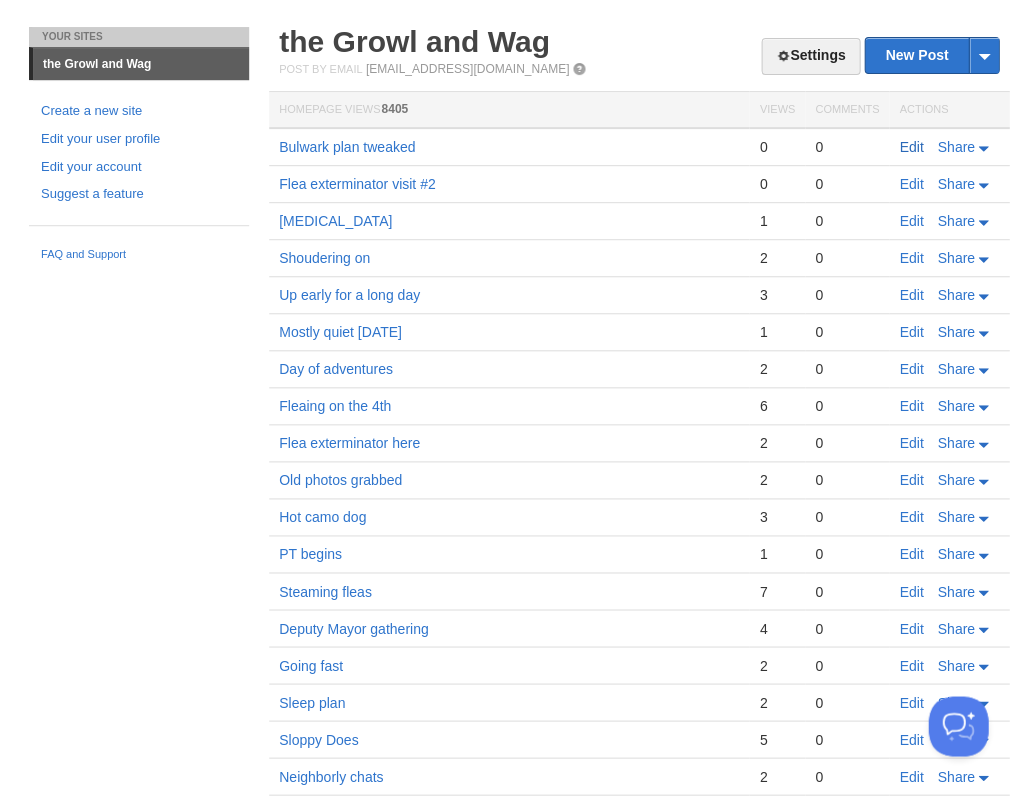 click on "Edit" at bounding box center [911, 147] 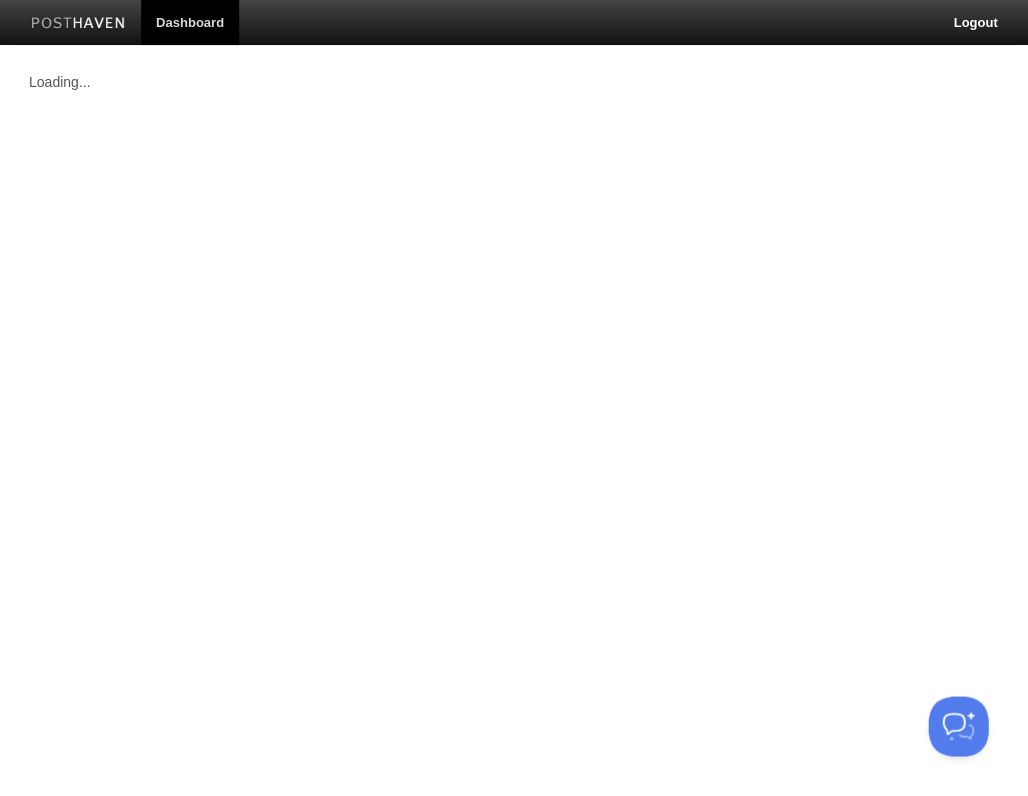scroll, scrollTop: 0, scrollLeft: 0, axis: both 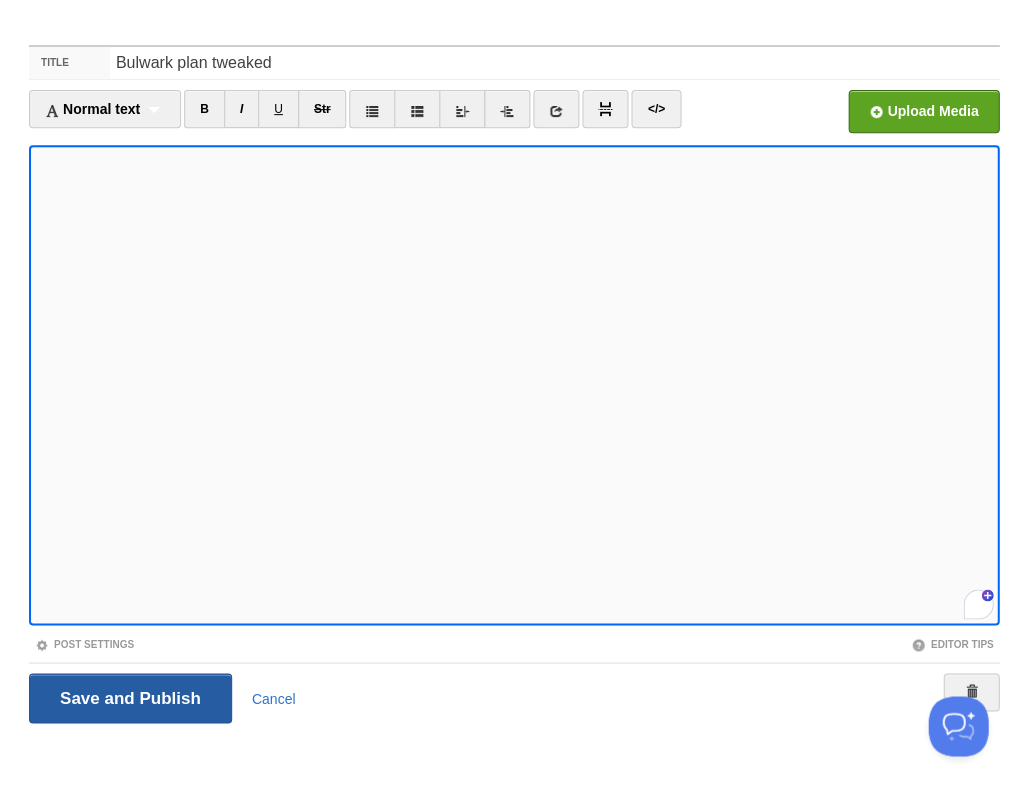 click on "Save and Publish" at bounding box center (130, 698) 